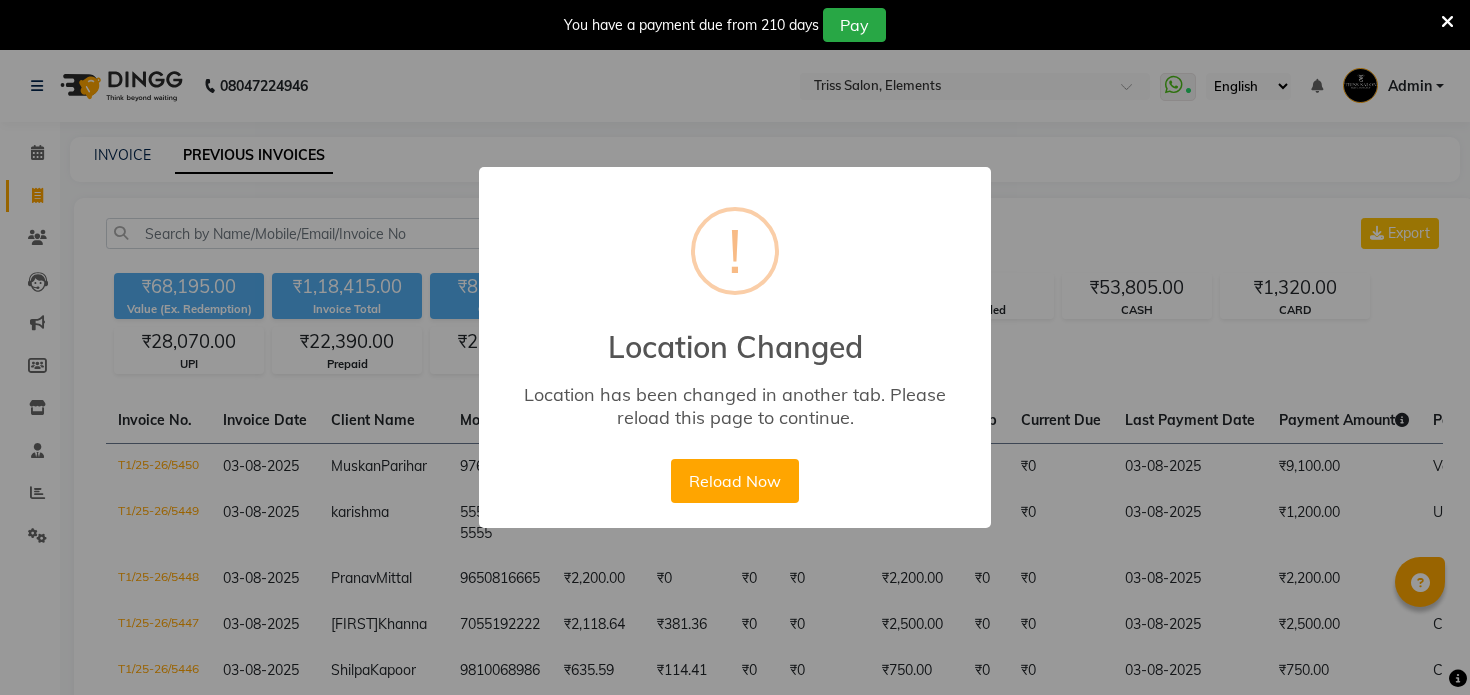 select on "yesterday" 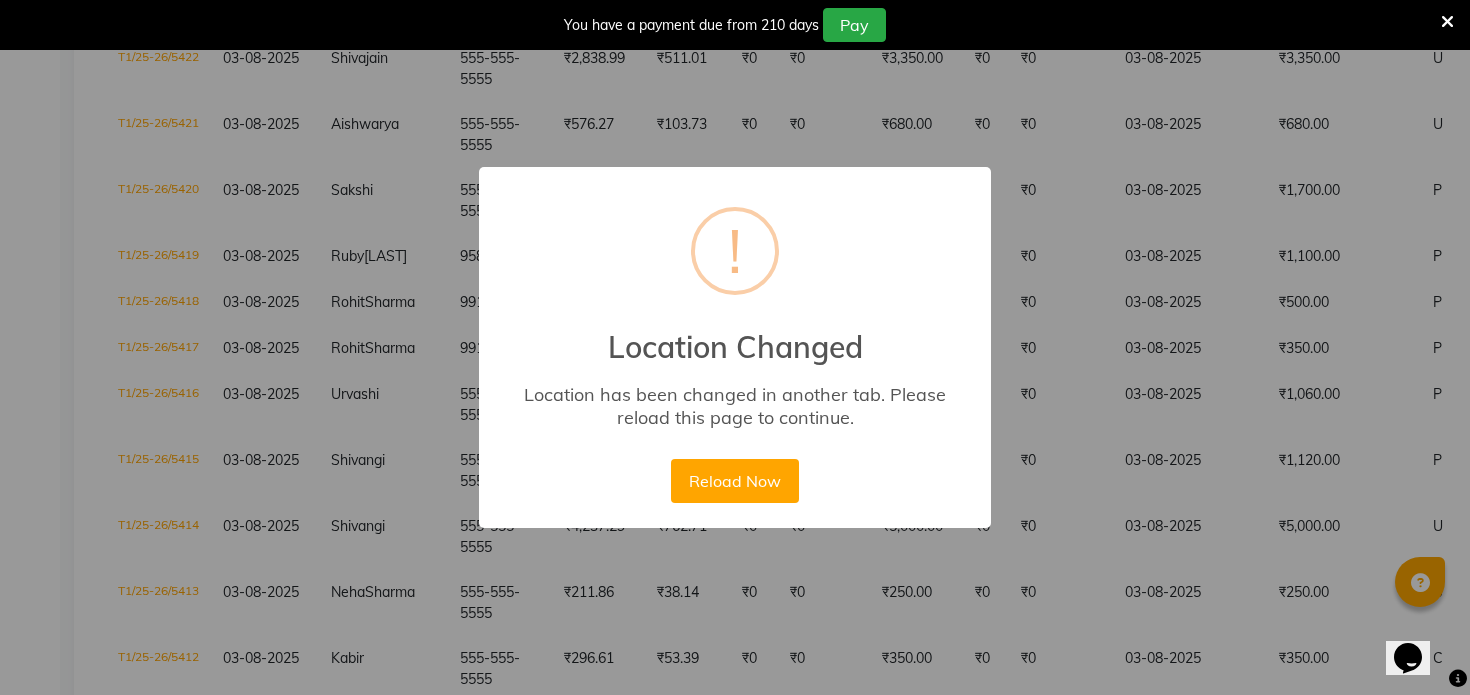 scroll, scrollTop: 0, scrollLeft: 0, axis: both 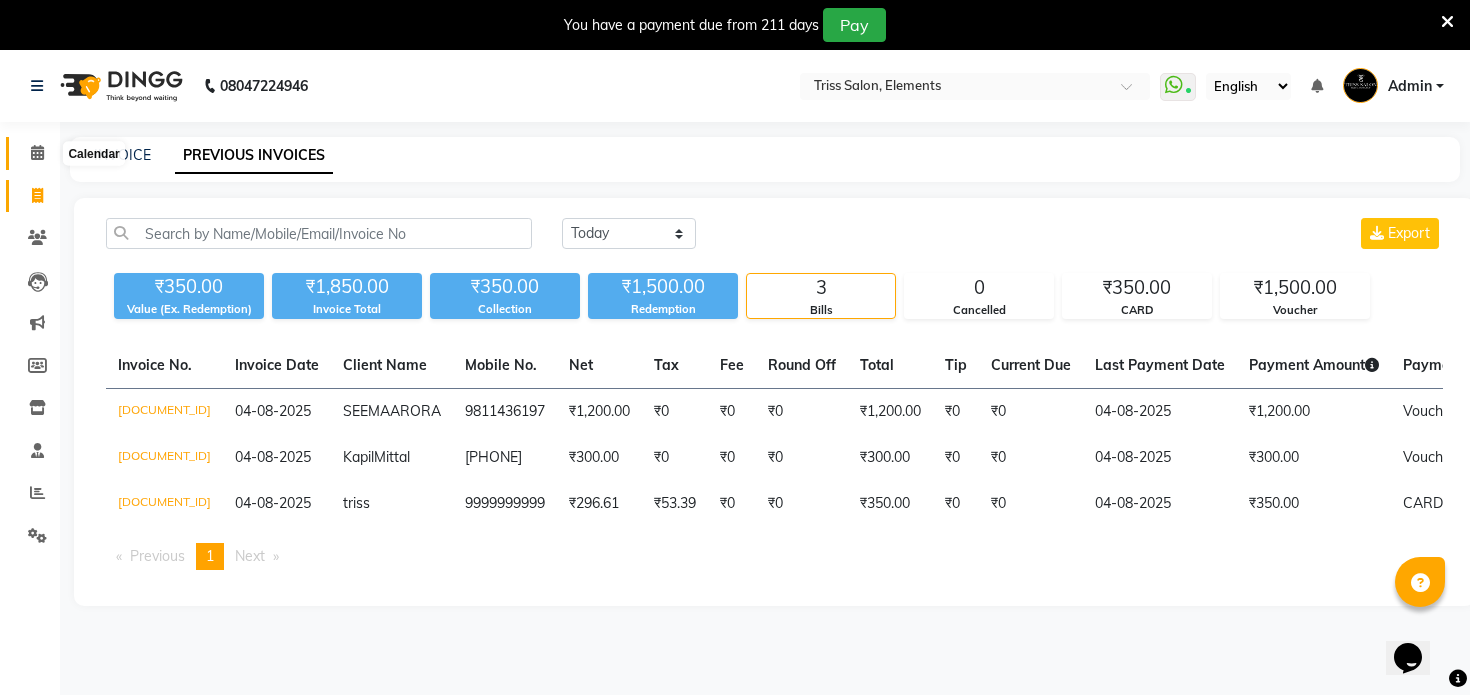 click 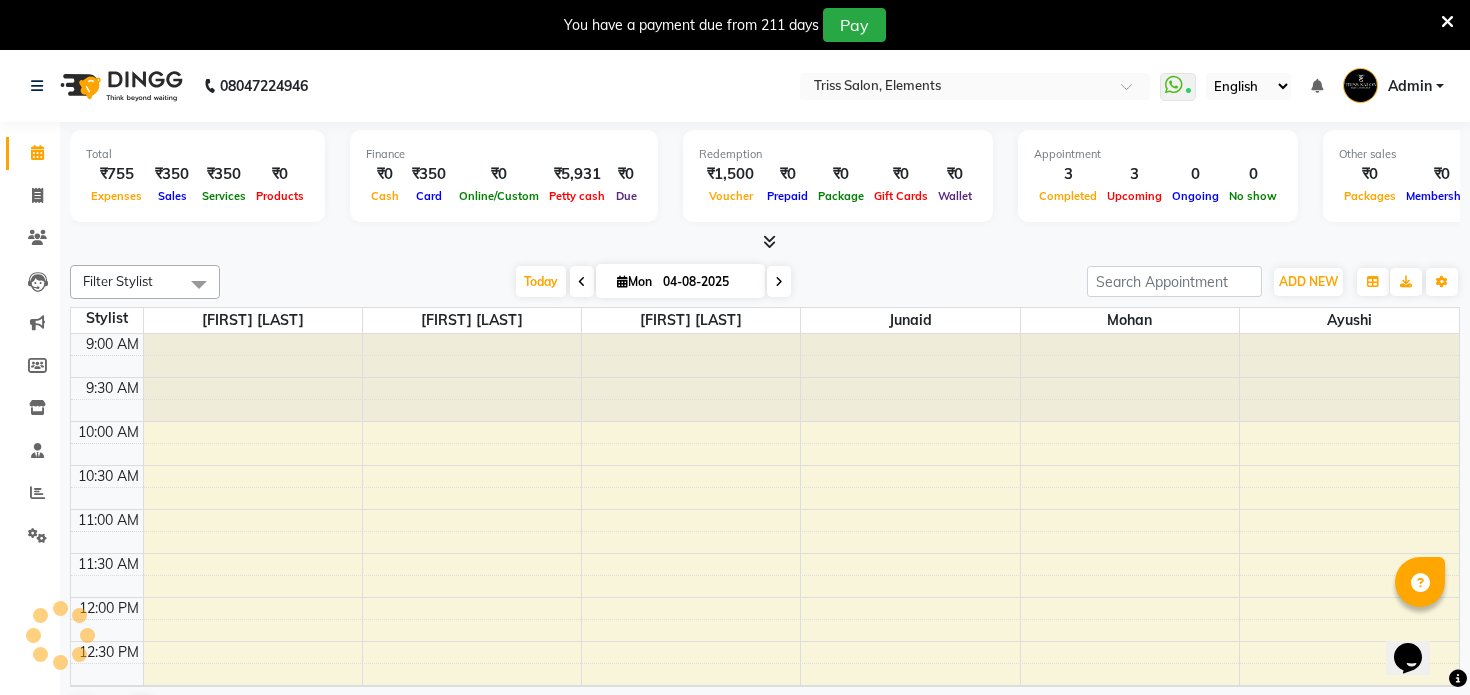 scroll, scrollTop: 0, scrollLeft: 0, axis: both 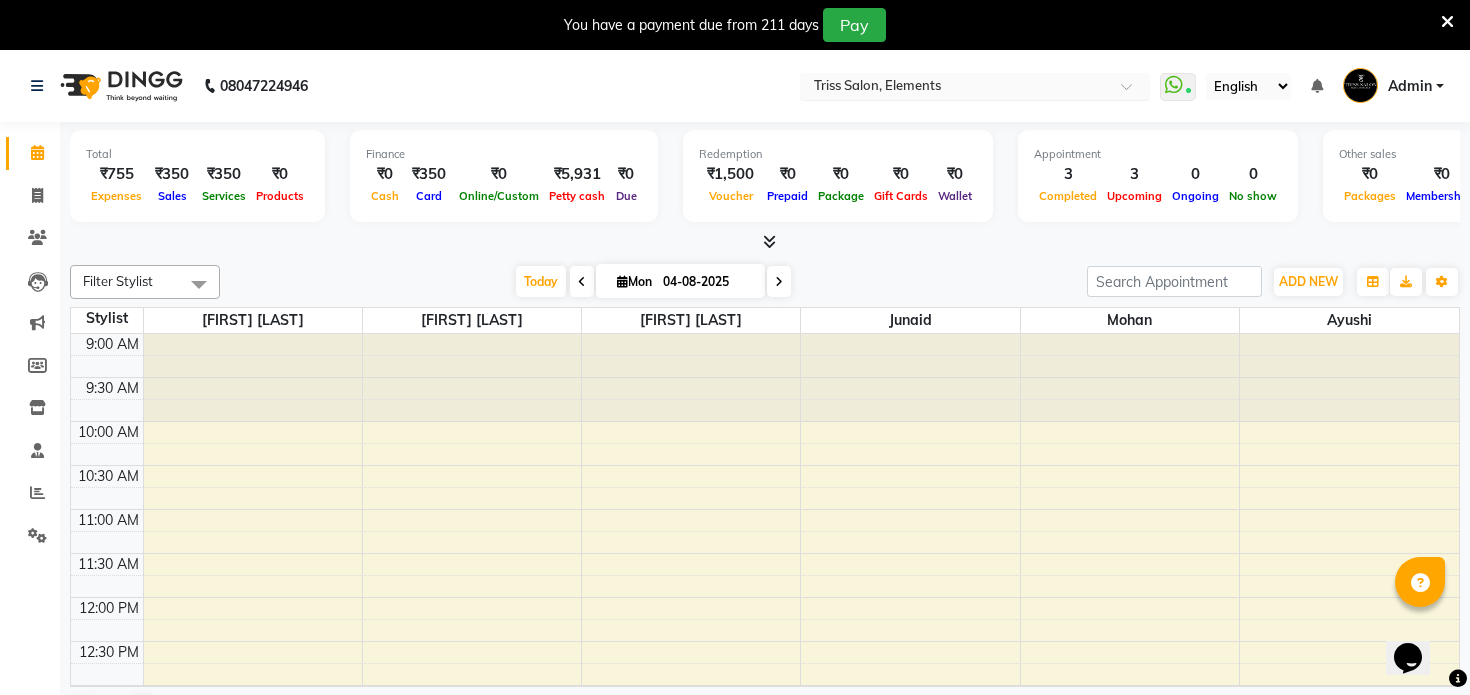 click at bounding box center [955, 88] 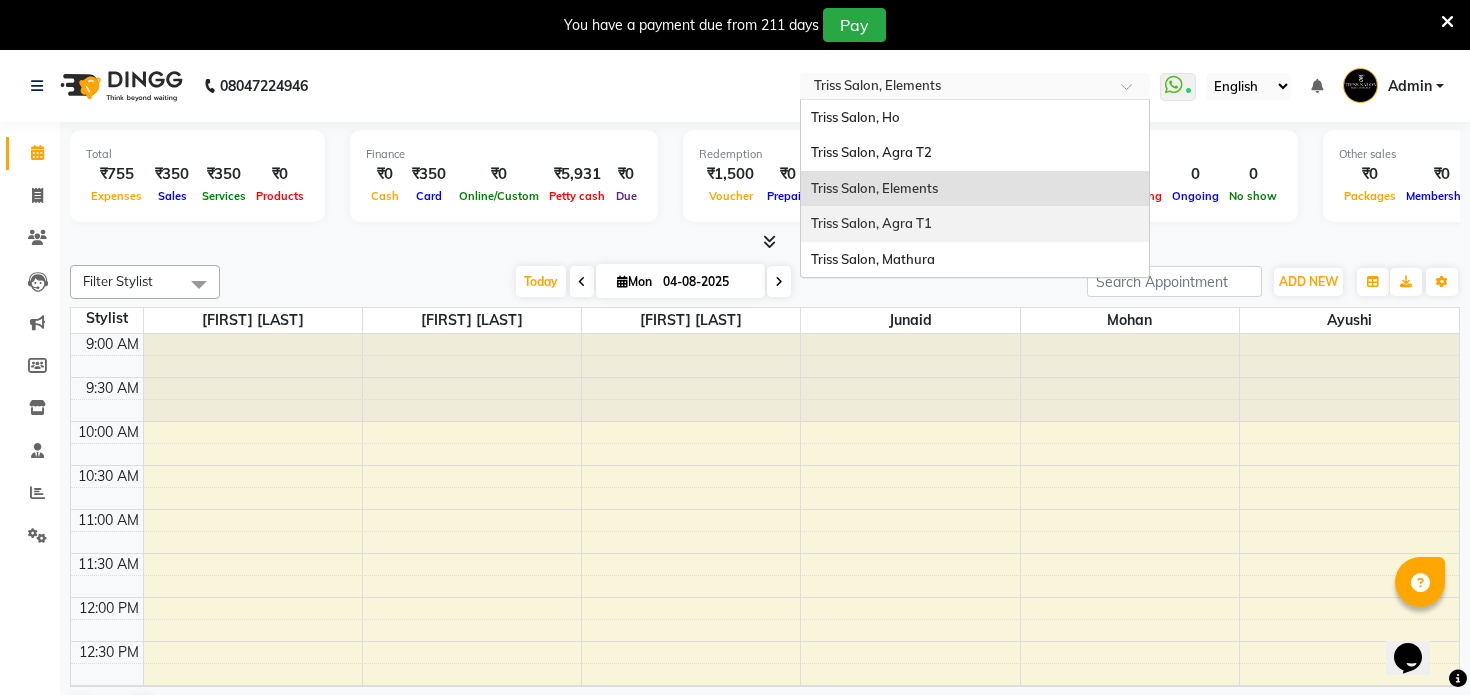 click on "Triss Salon, Agra T1" at bounding box center (975, 224) 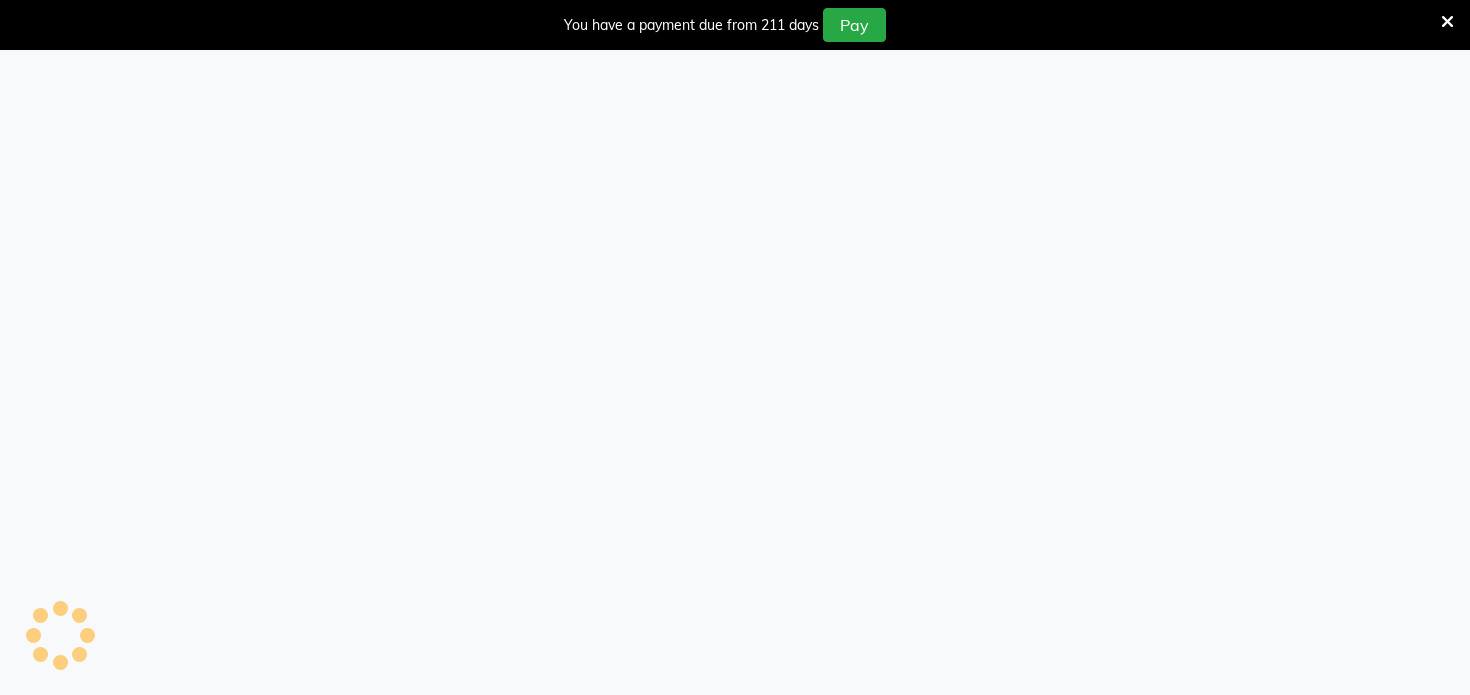 scroll, scrollTop: 0, scrollLeft: 0, axis: both 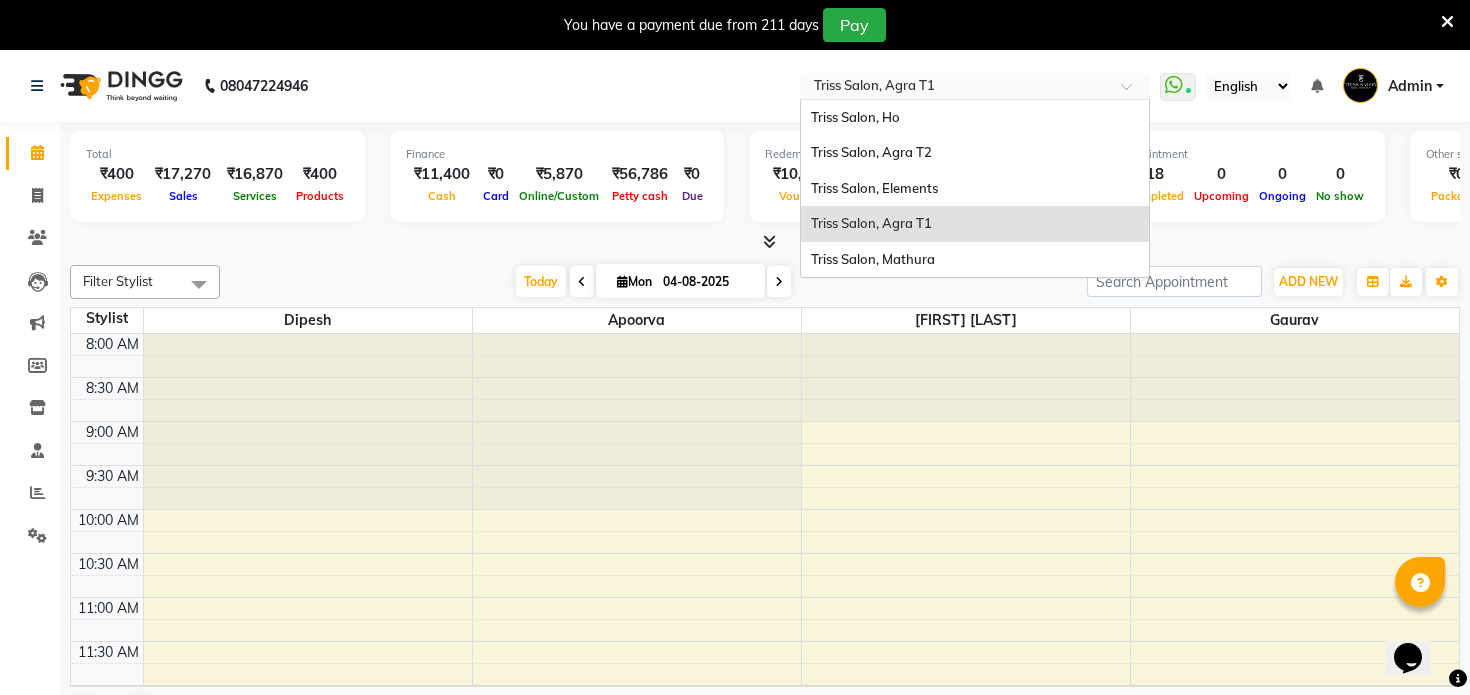 click at bounding box center [955, 88] 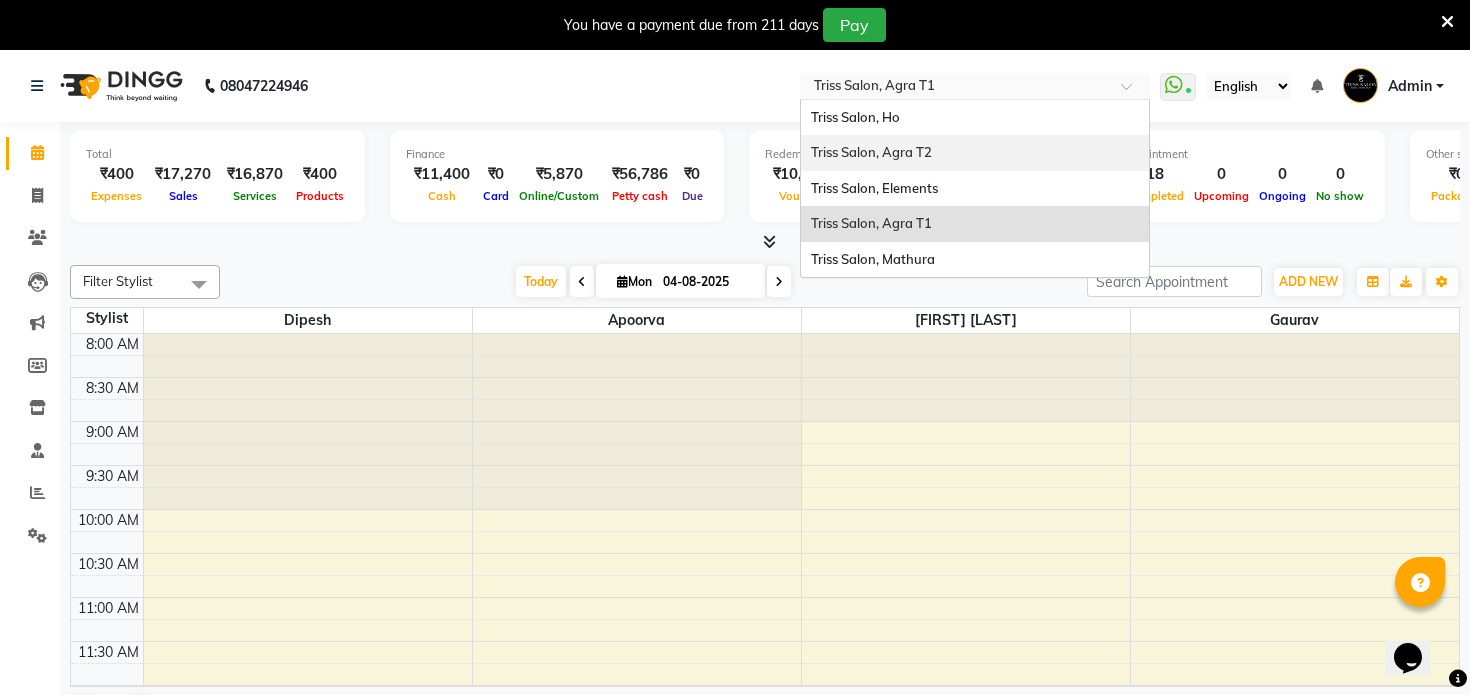 click on "Triss Salon, Agra T2" at bounding box center [975, 153] 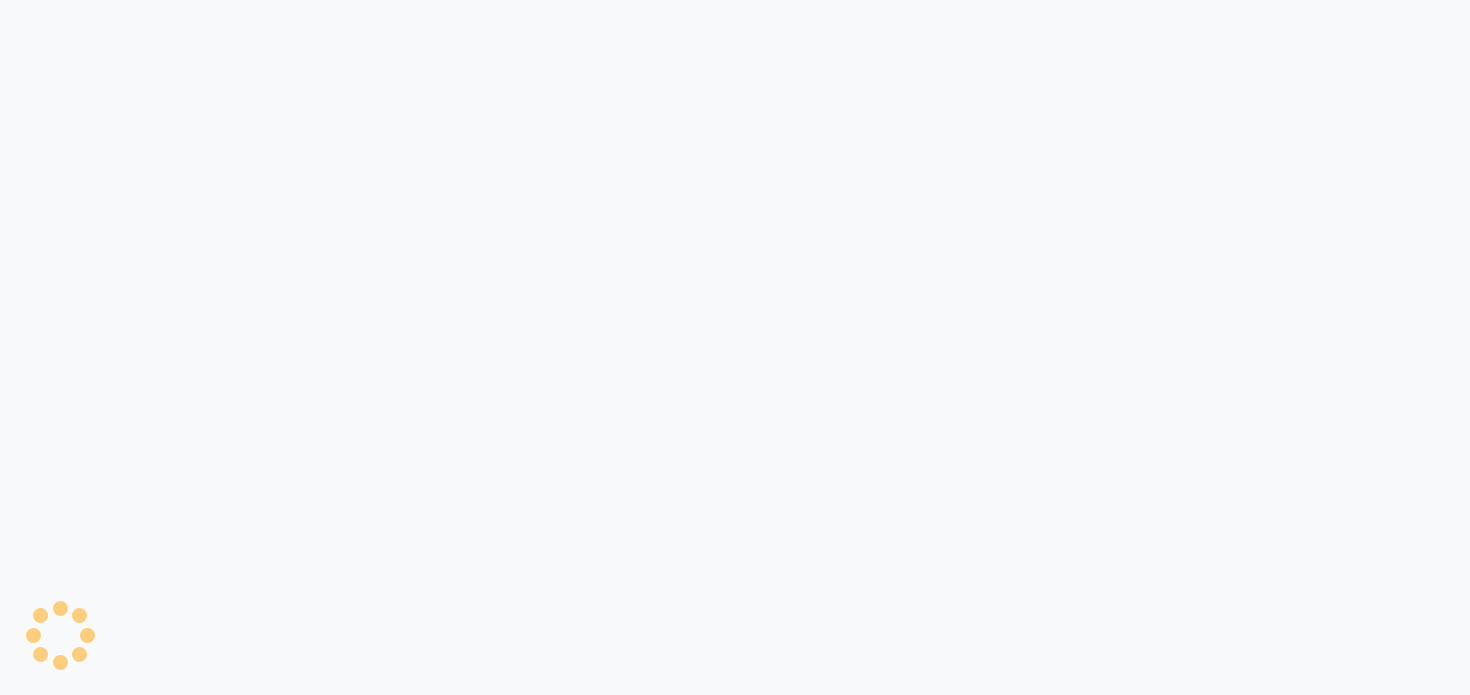scroll, scrollTop: 0, scrollLeft: 0, axis: both 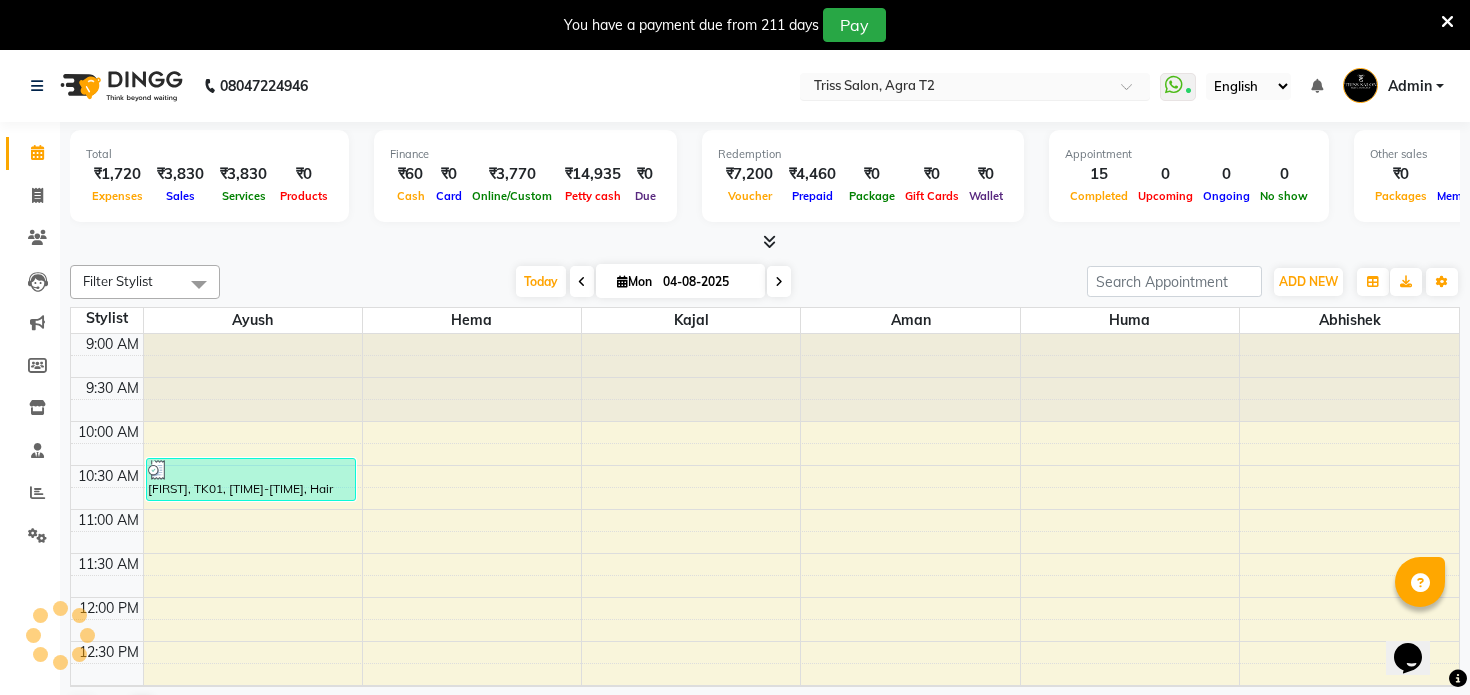 click at bounding box center (955, 88) 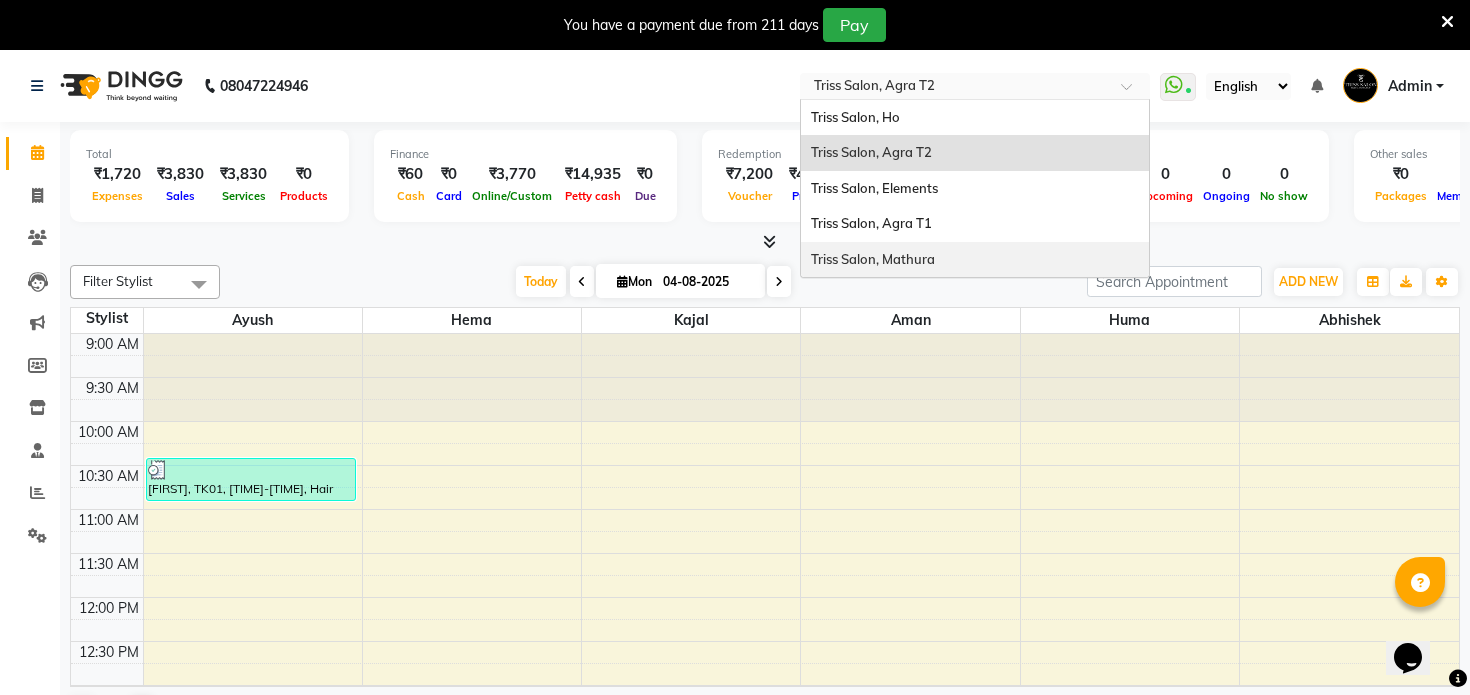 click on "Triss Salon, Mathura" at bounding box center [873, 259] 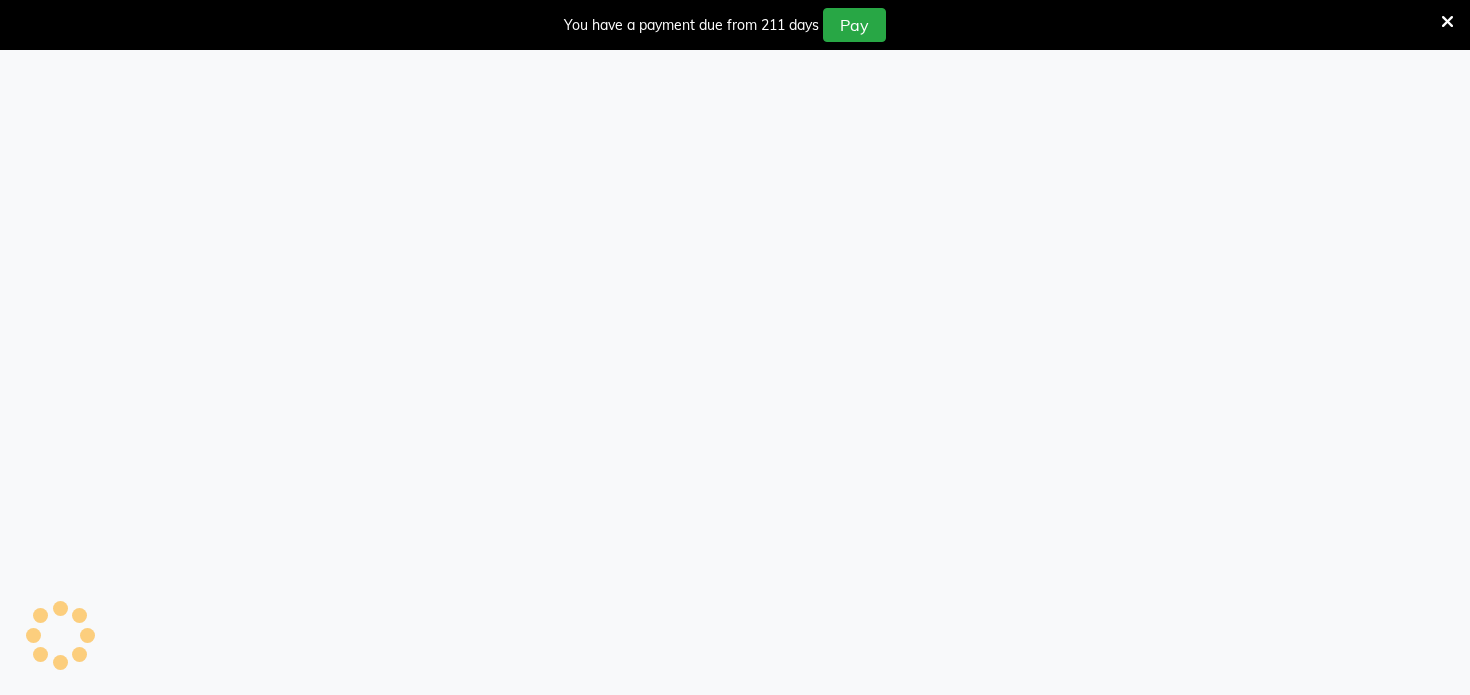 scroll, scrollTop: 0, scrollLeft: 0, axis: both 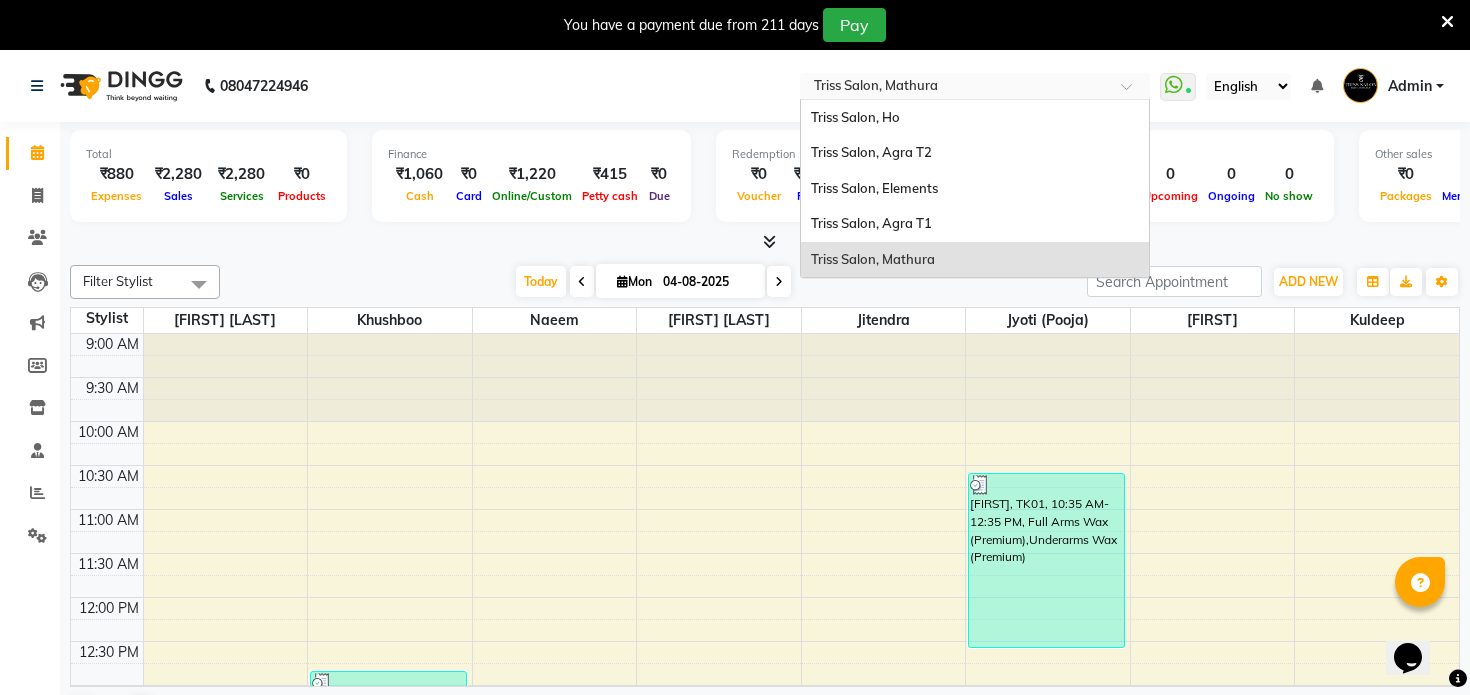 click at bounding box center (955, 88) 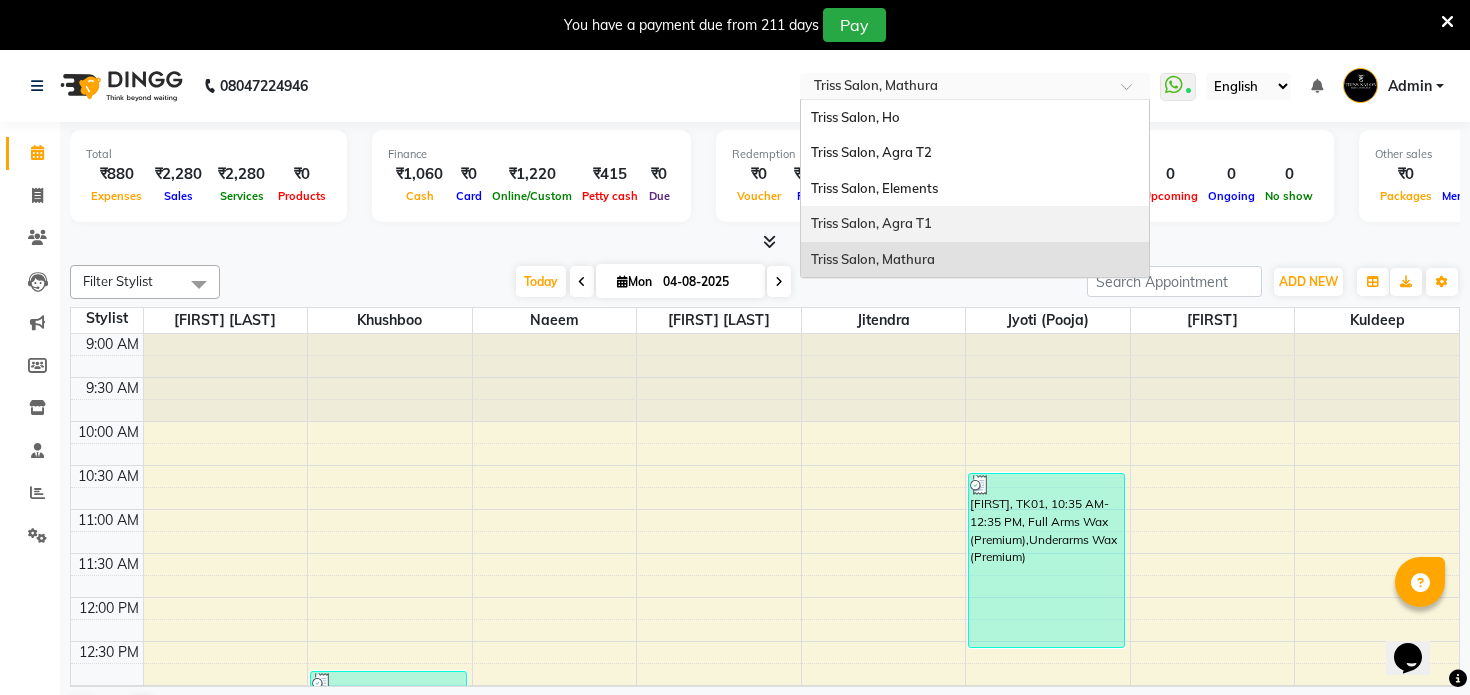 click on "Triss Salon, Agra T1" at bounding box center [975, 224] 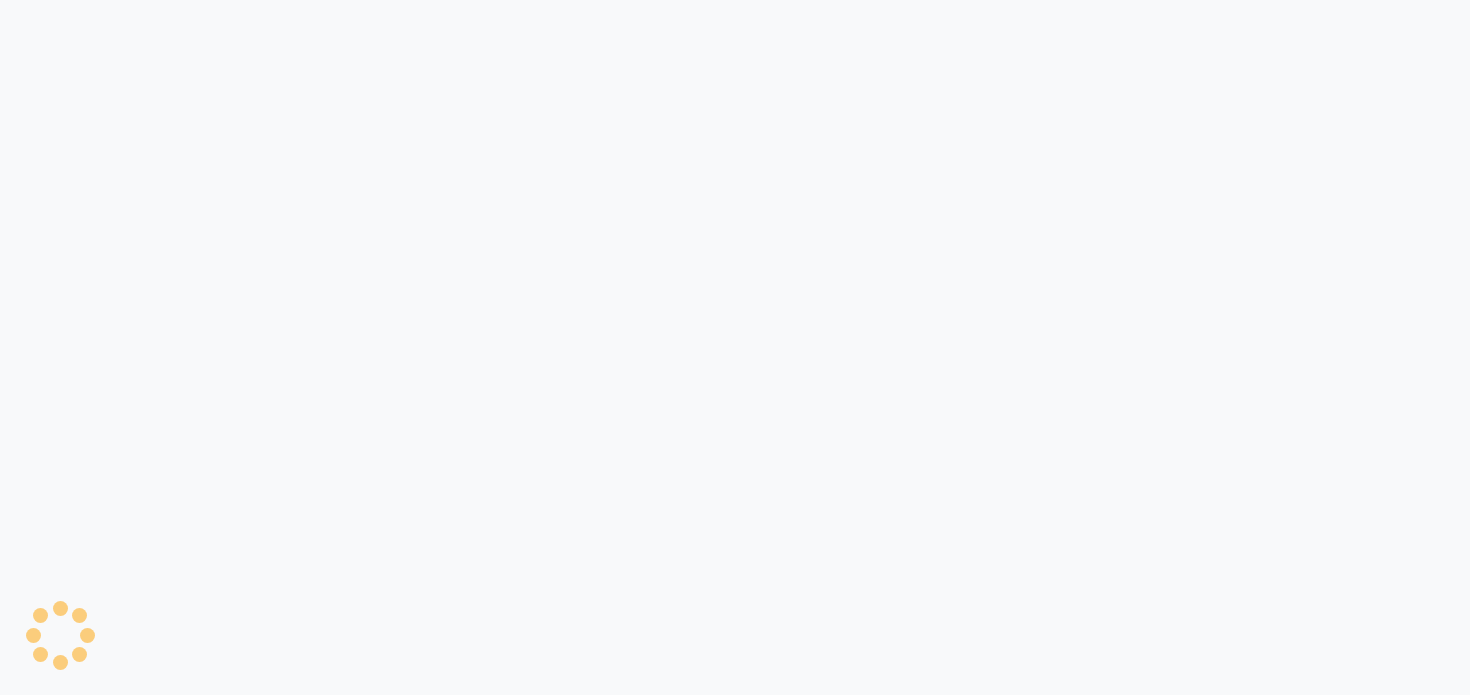 scroll, scrollTop: 0, scrollLeft: 0, axis: both 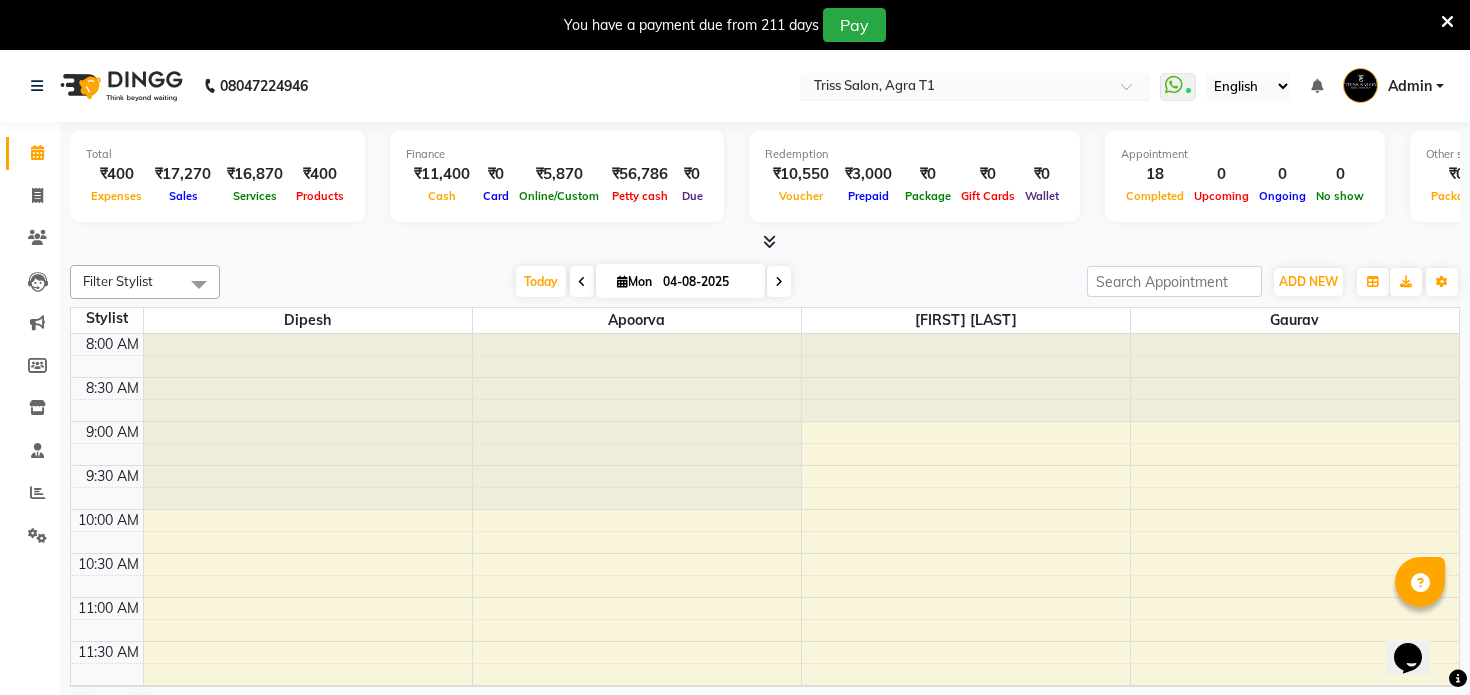 click on "Select Location × Triss Salon, Agra T1" at bounding box center (975, 86) 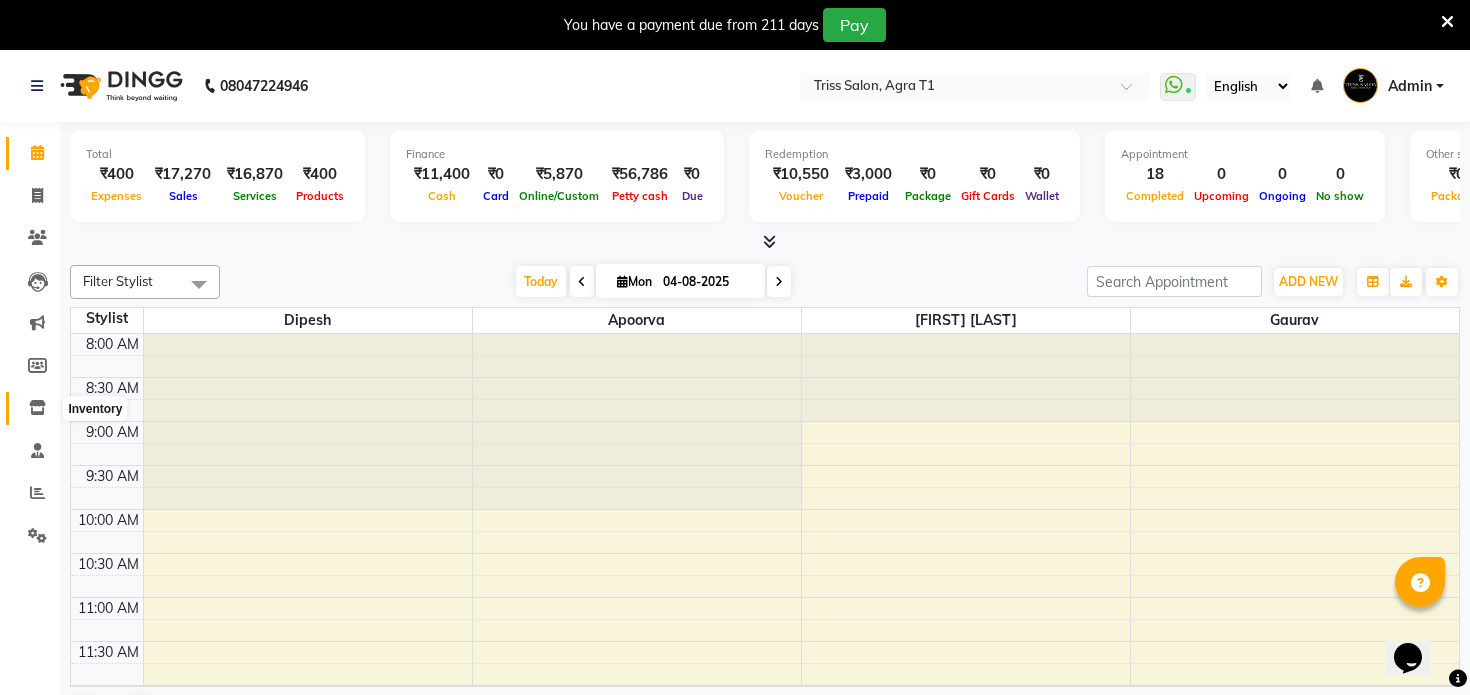 click 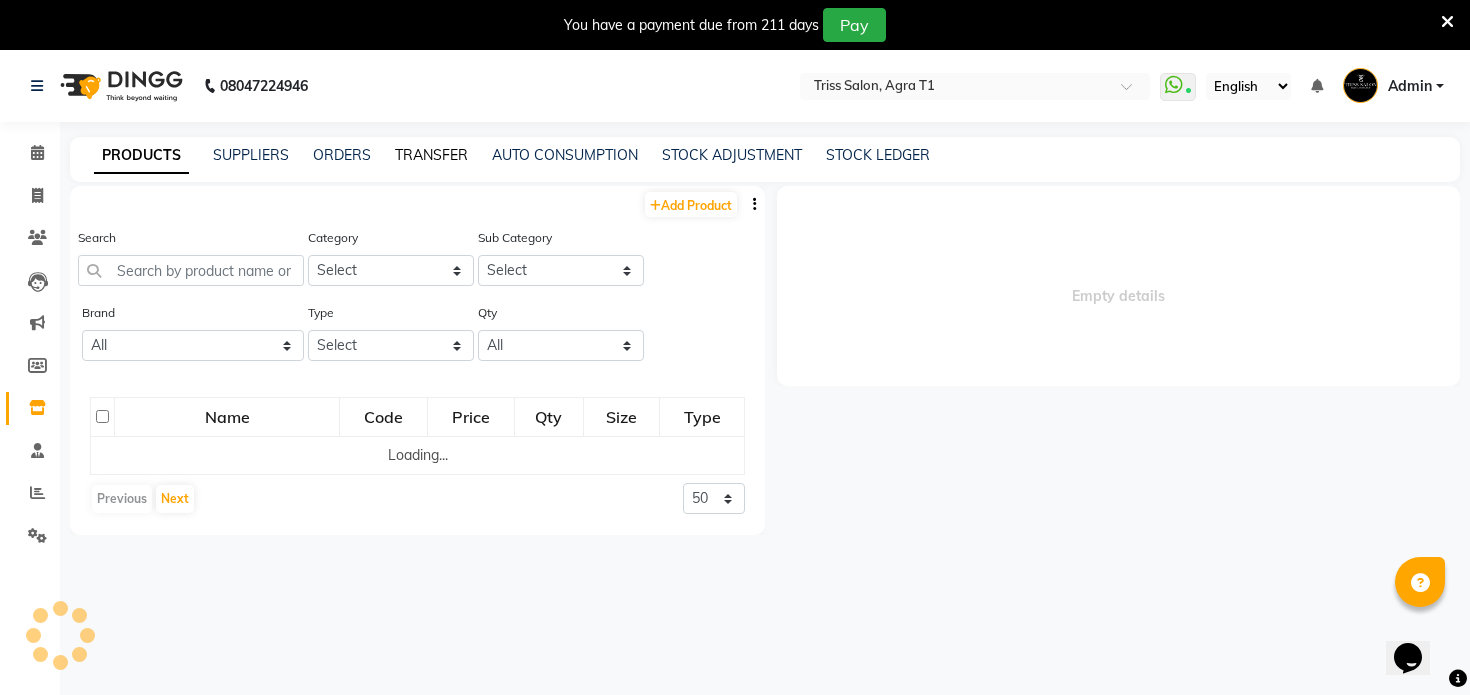 click on "TRANSFER" 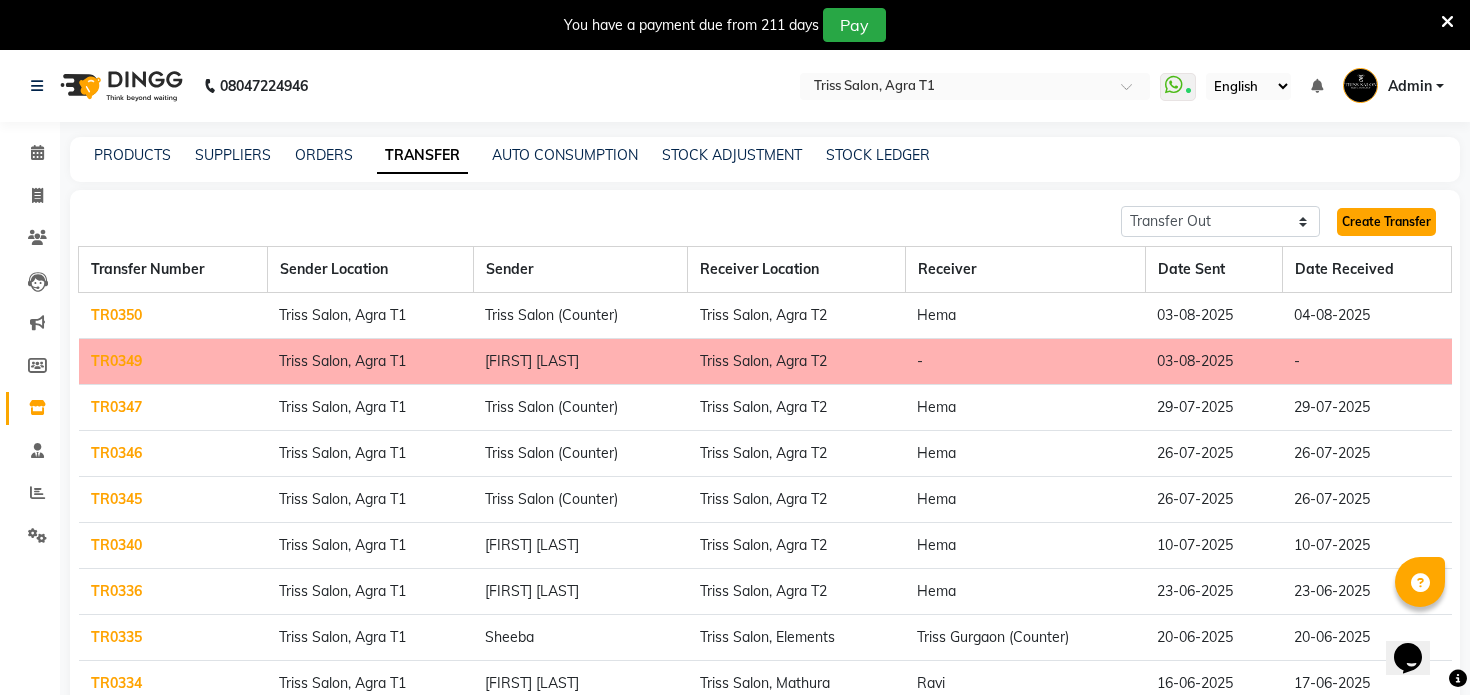 click on "Create Transfer" 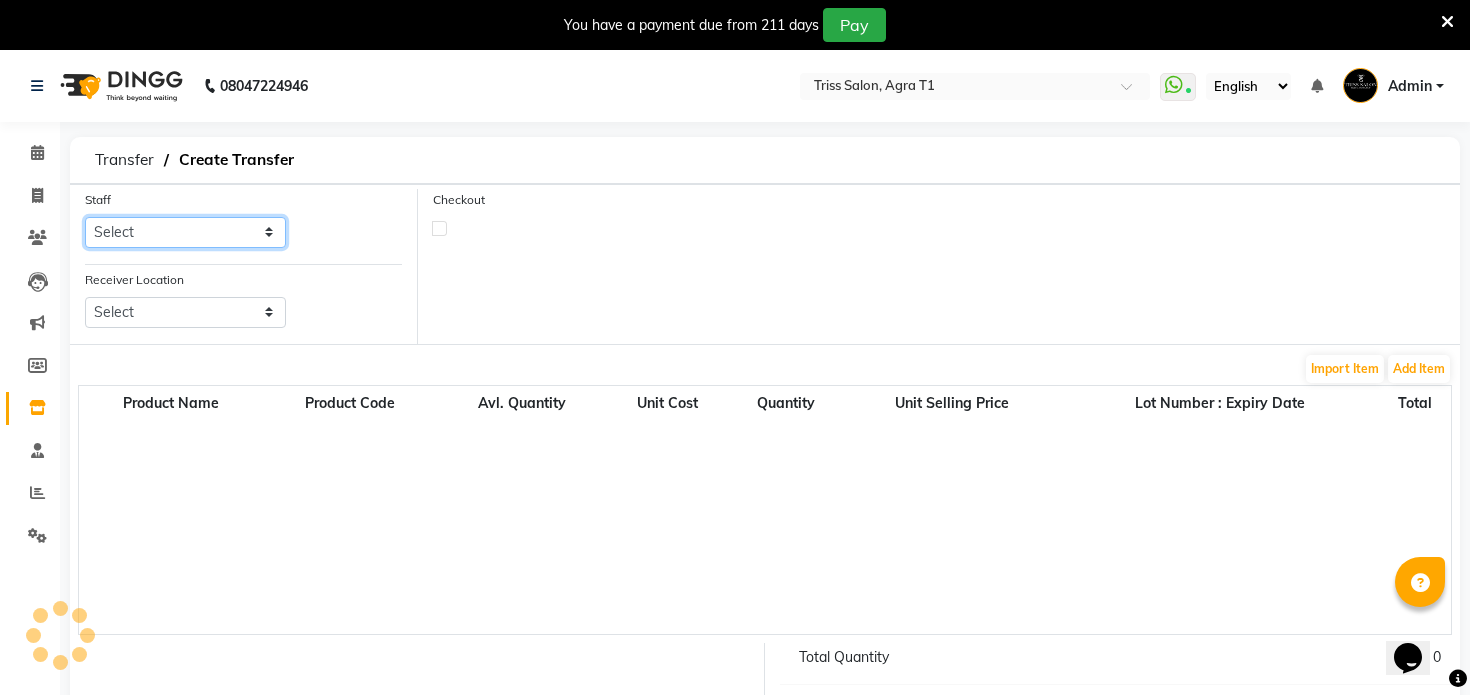 click on "Select Apoorva Chandni Bansal Dipesh Gaurav Jamir Jasbir Singh Kamal Kanchan Kishor Mahak Maneet Kaur Mohammad Asif  Neha Moolchandani Parvesh Salman Sameer Samir Alam Sanjay Triss Salon (Counter) Vikas" at bounding box center [185, 232] 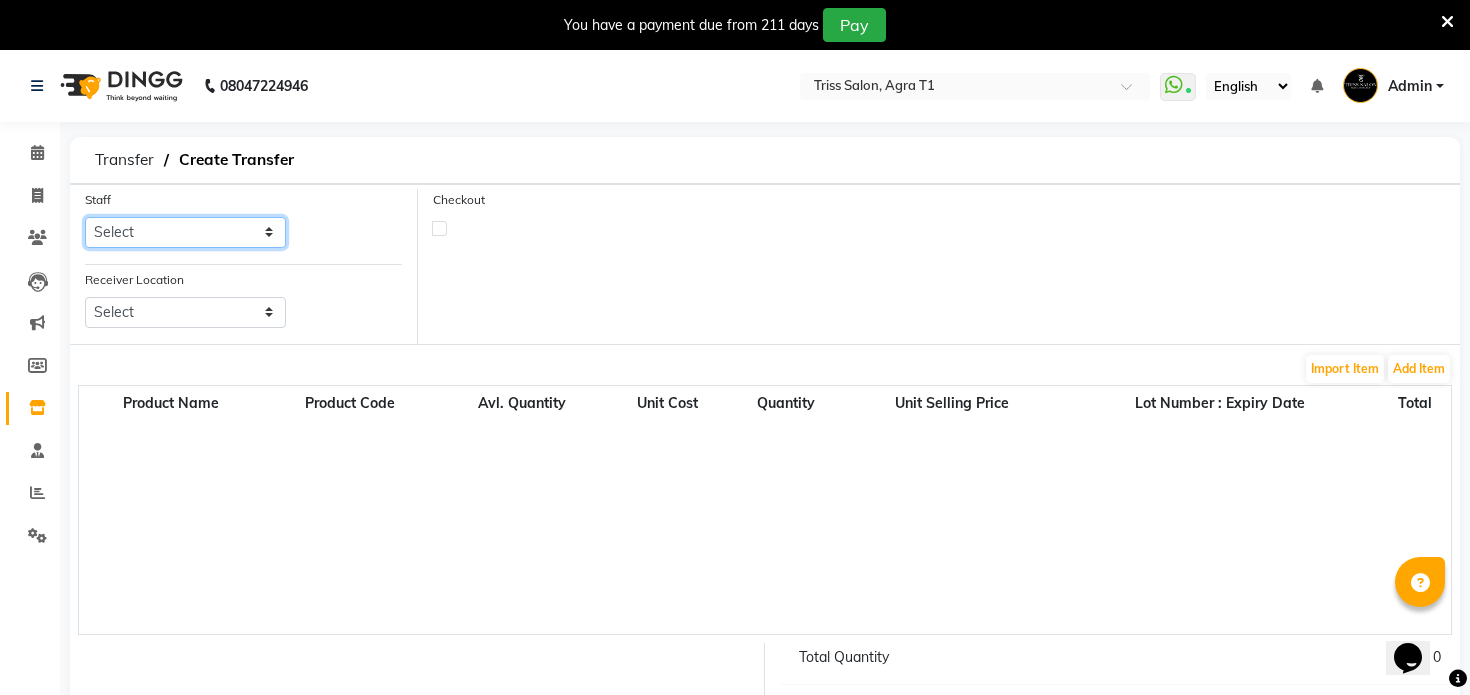 select on "14700" 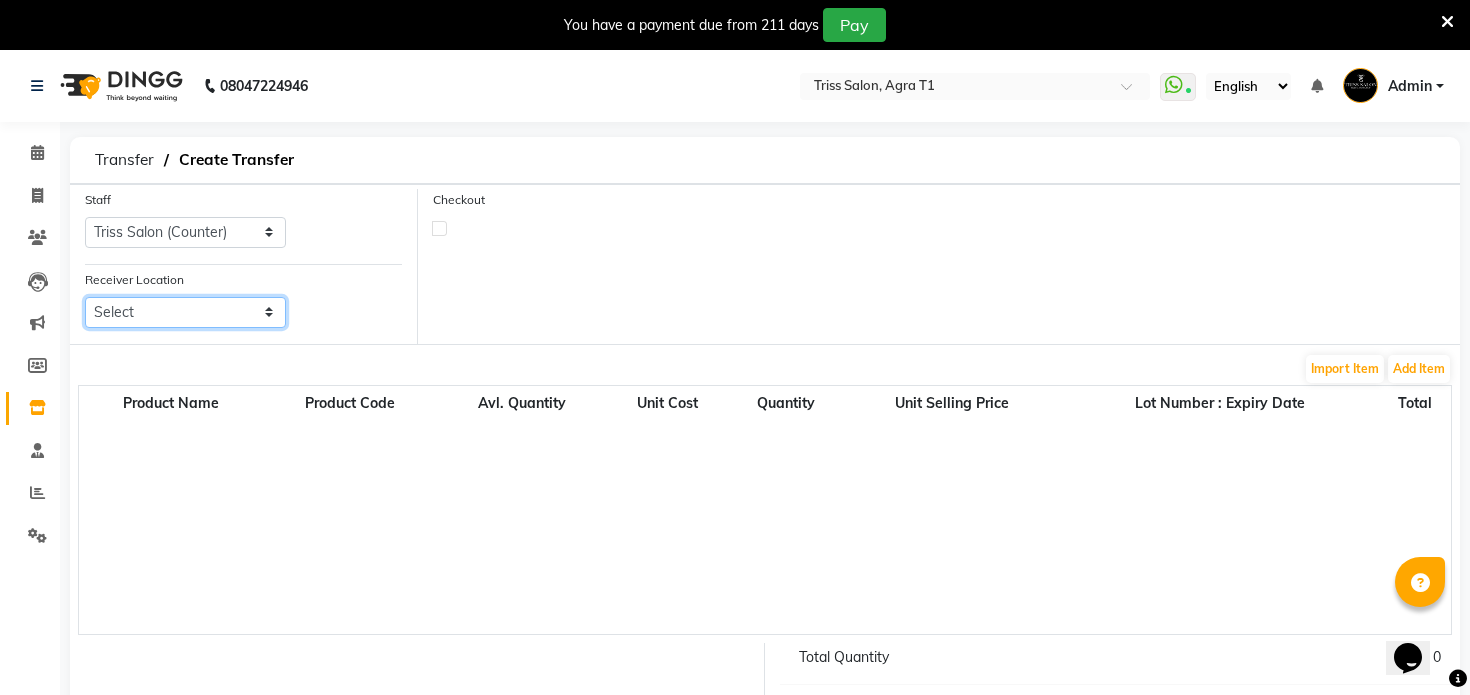 click on "Select Triss Salon, Ho Triss Salon, Agra T2 Triss Salon, Elements Triss Salon, Mathura" at bounding box center [185, 312] 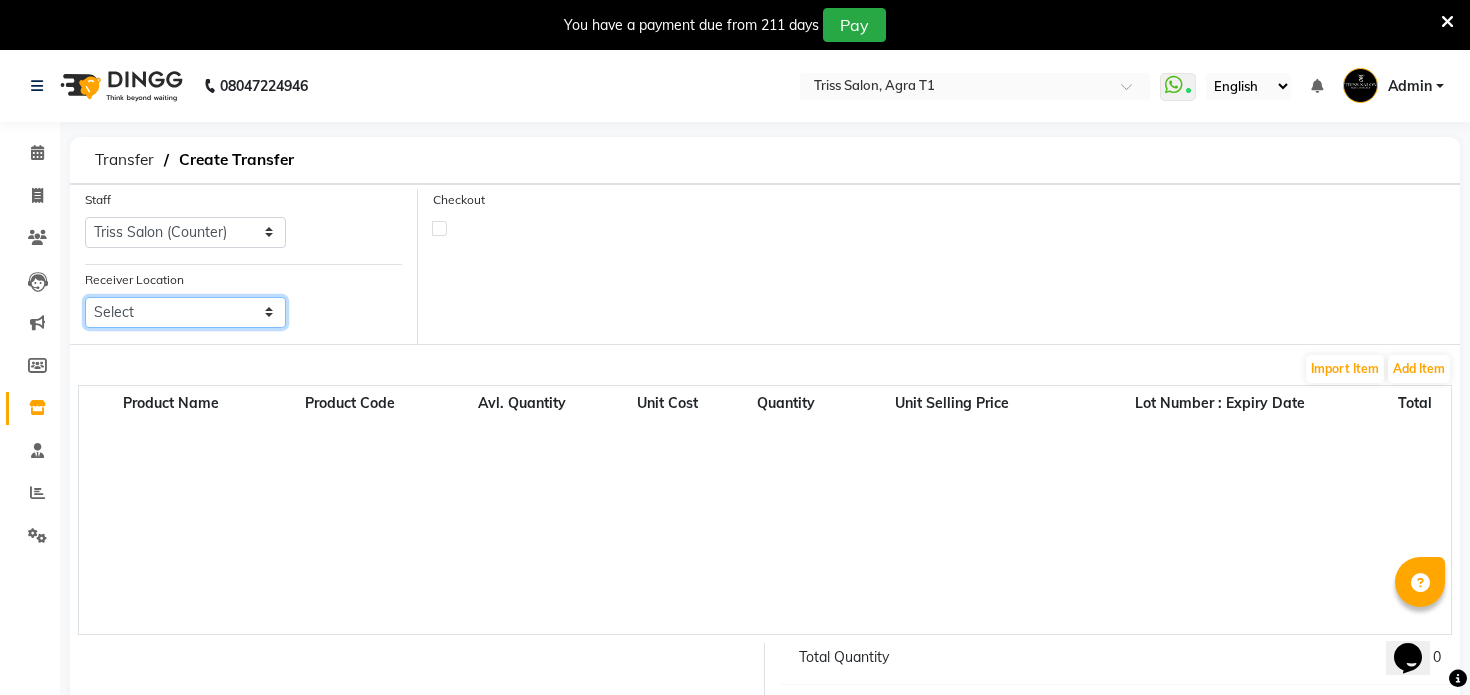 select on "1320" 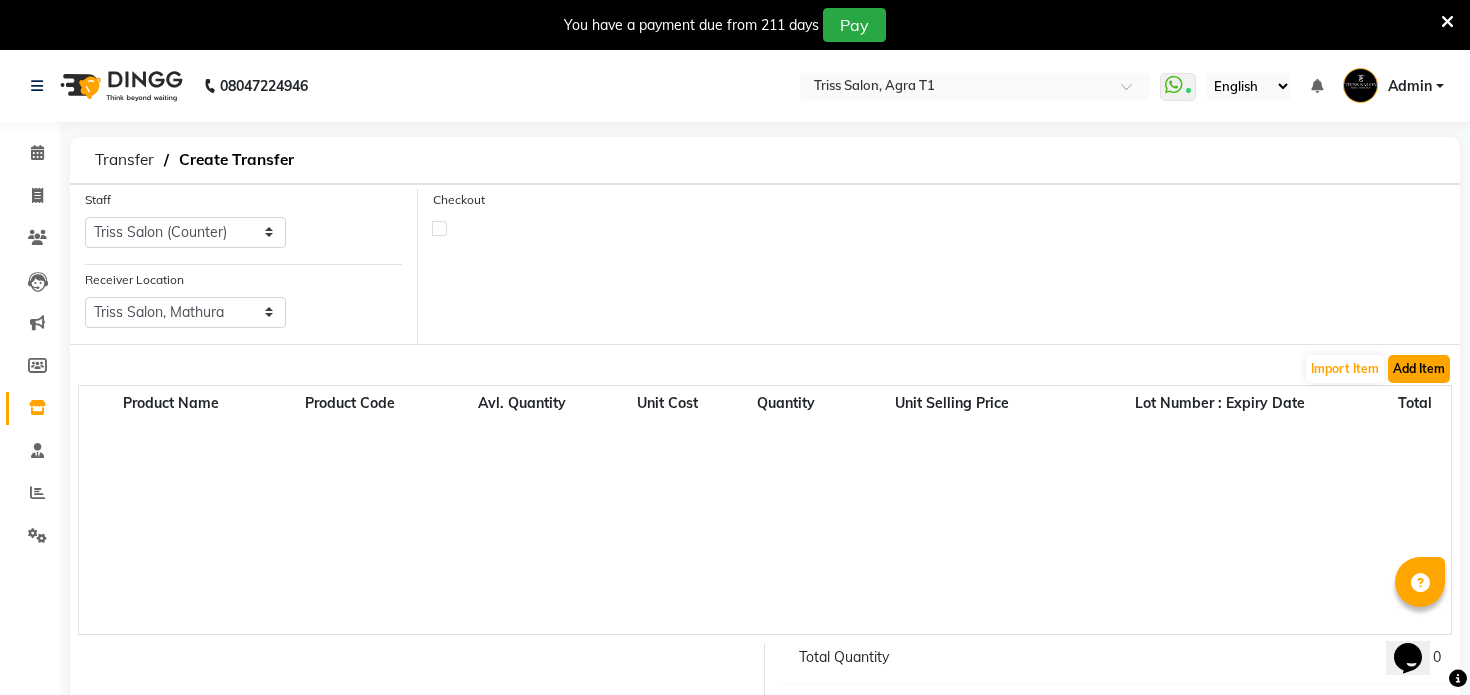 click on "Add Item" 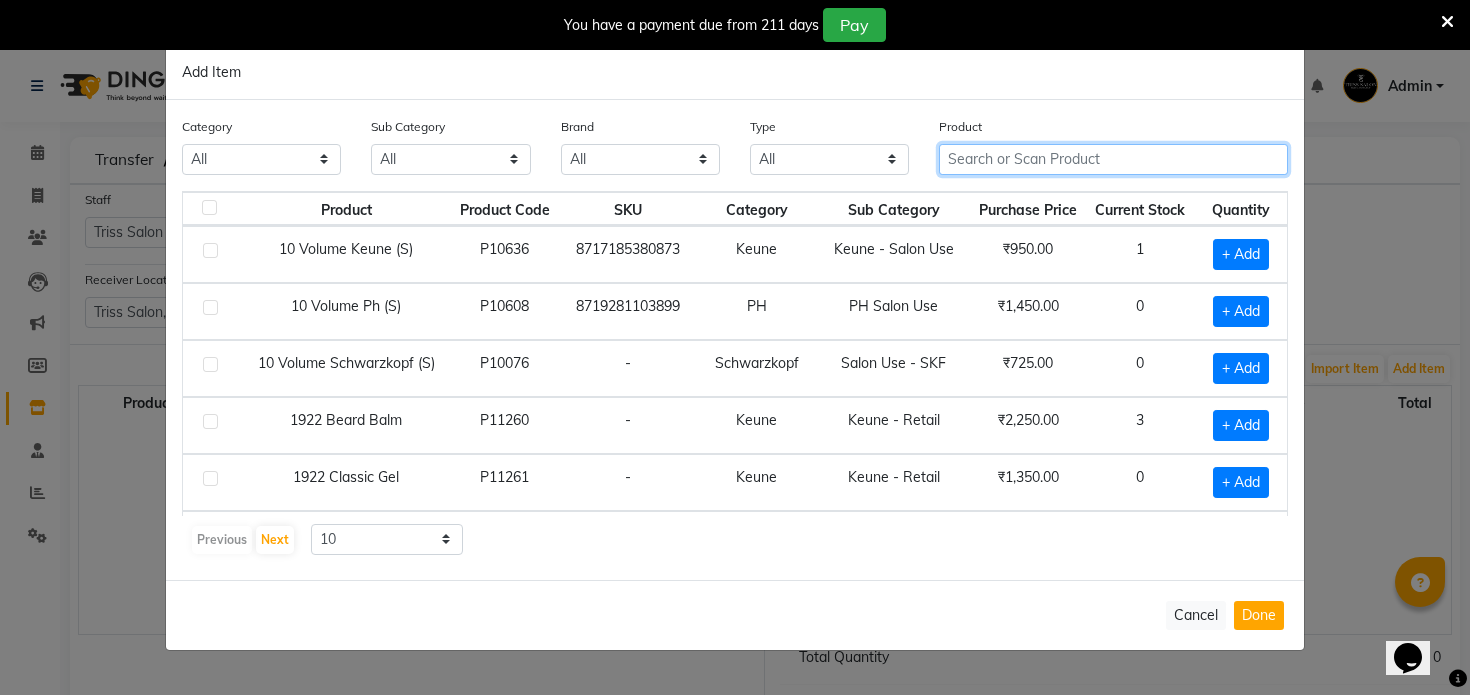 click 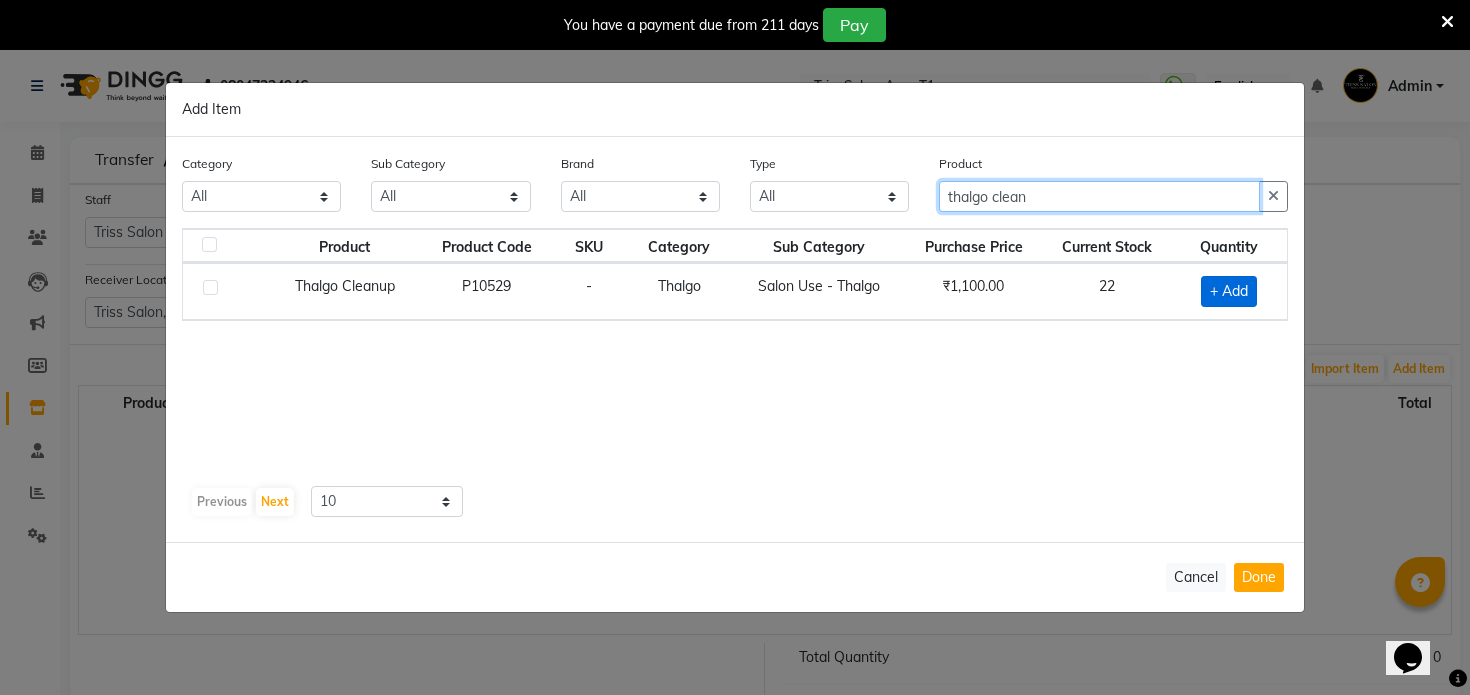 type on "thalgo clean" 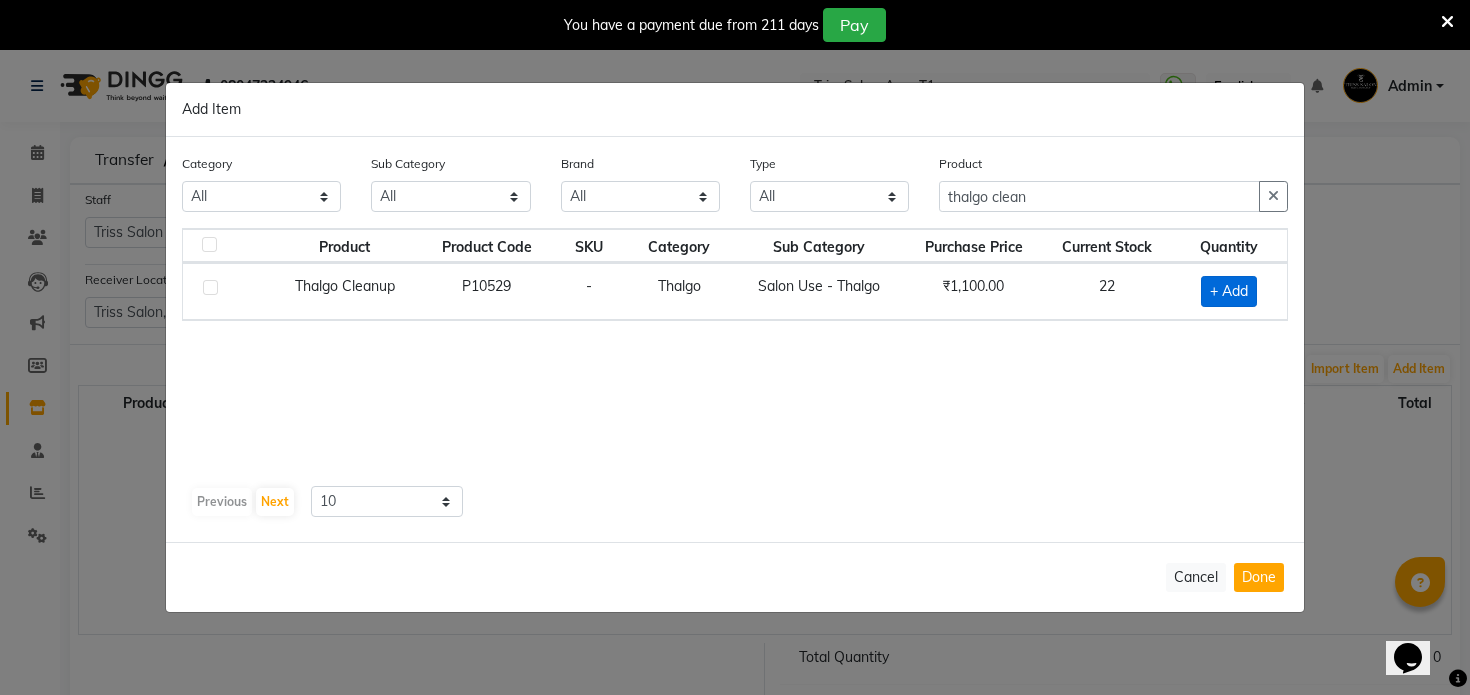 click on "+ Add" 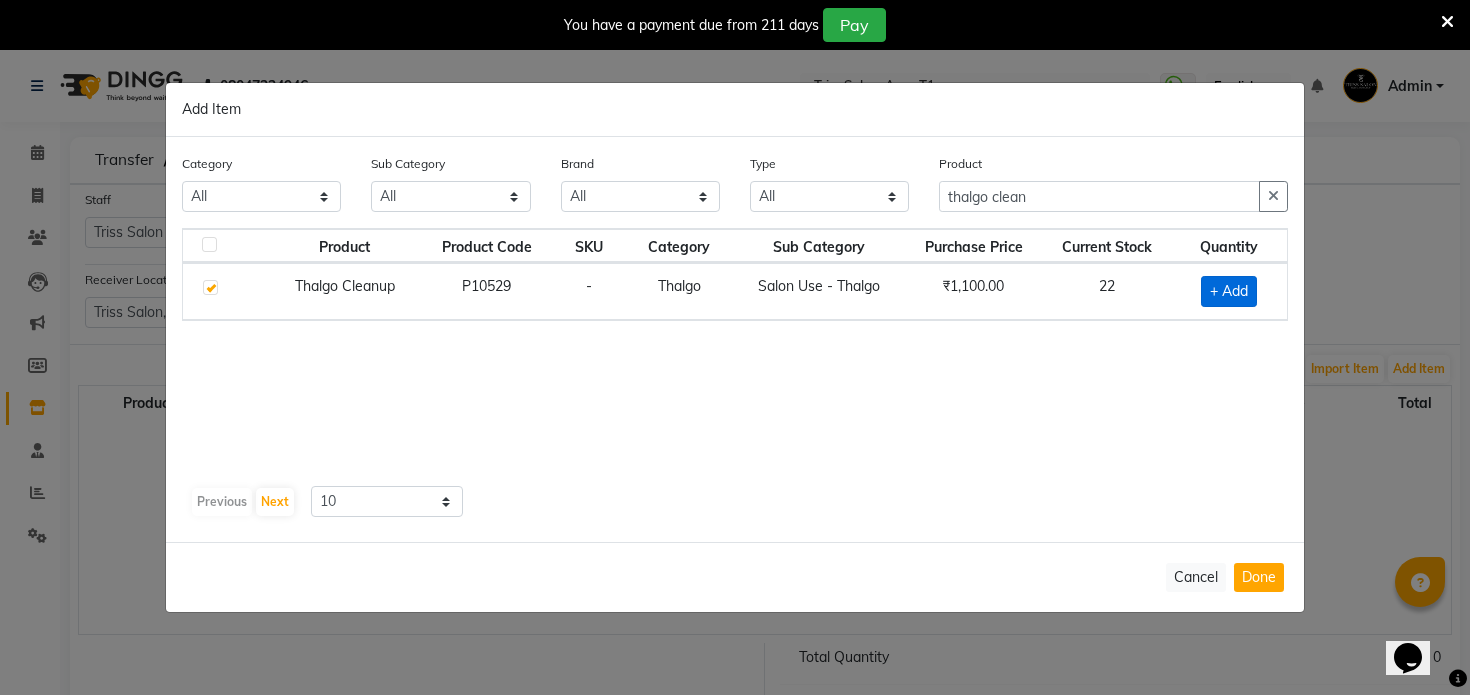 checkbox on "true" 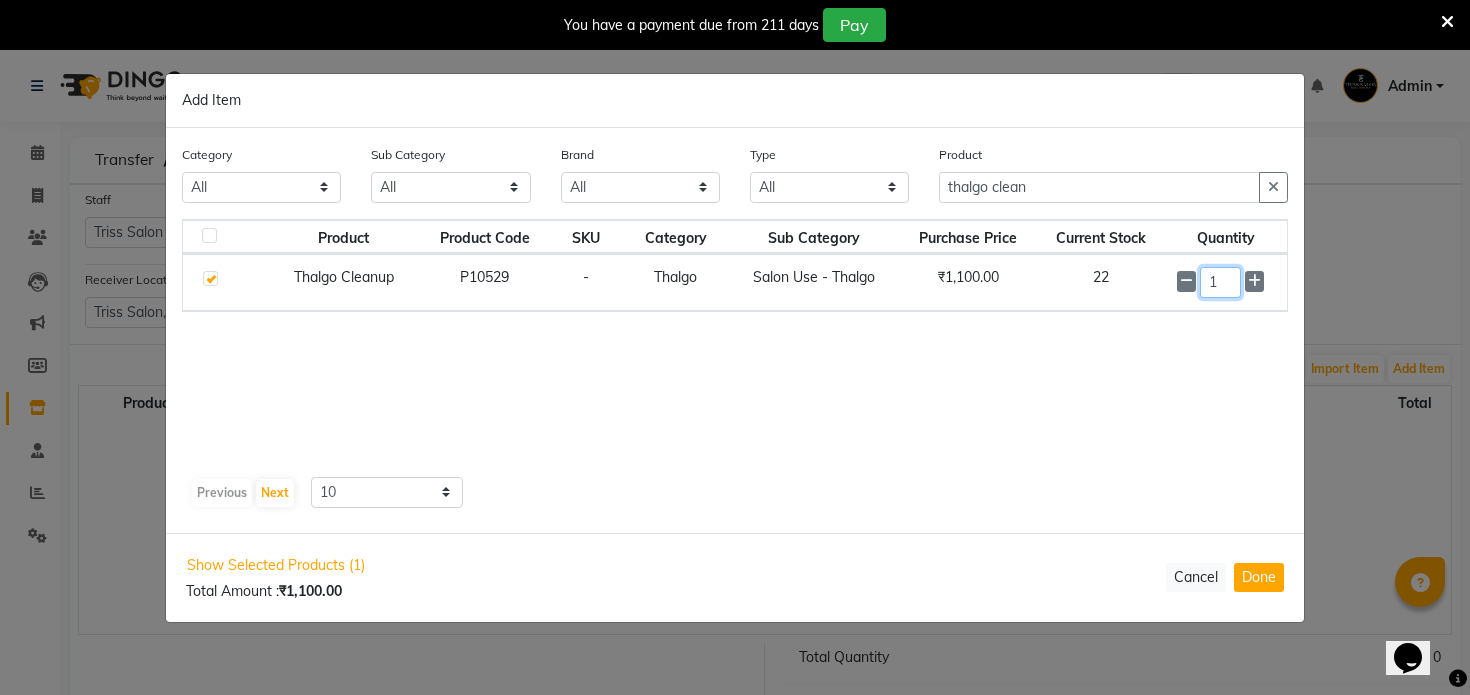 click on "1" 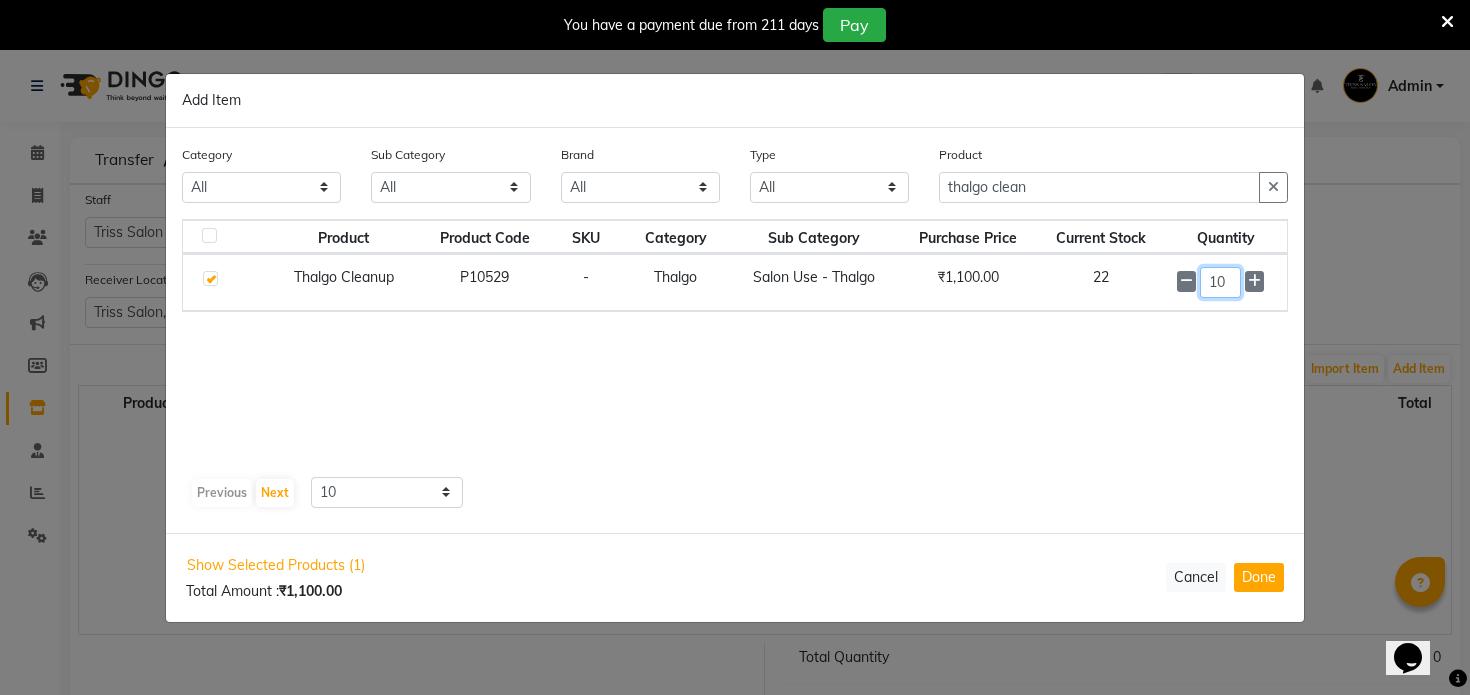 type on "10" 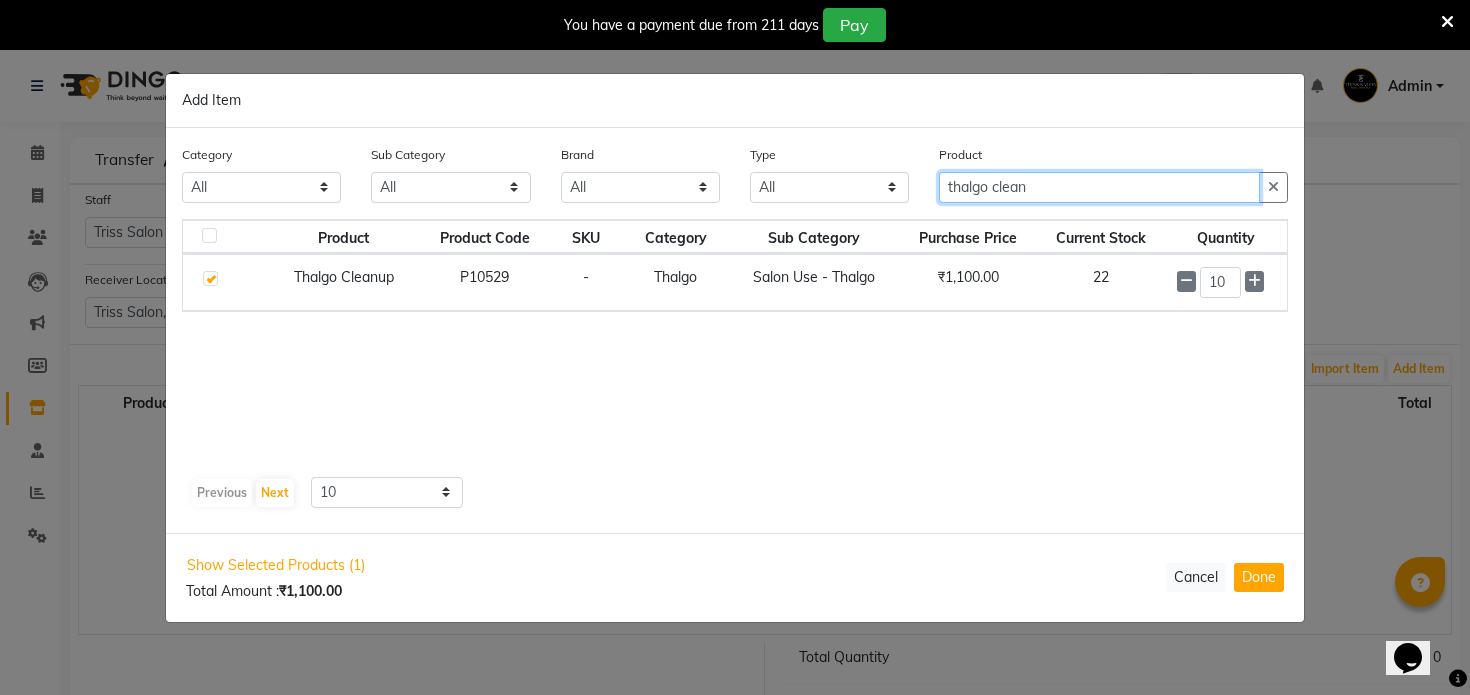 click on "thalgo clean" 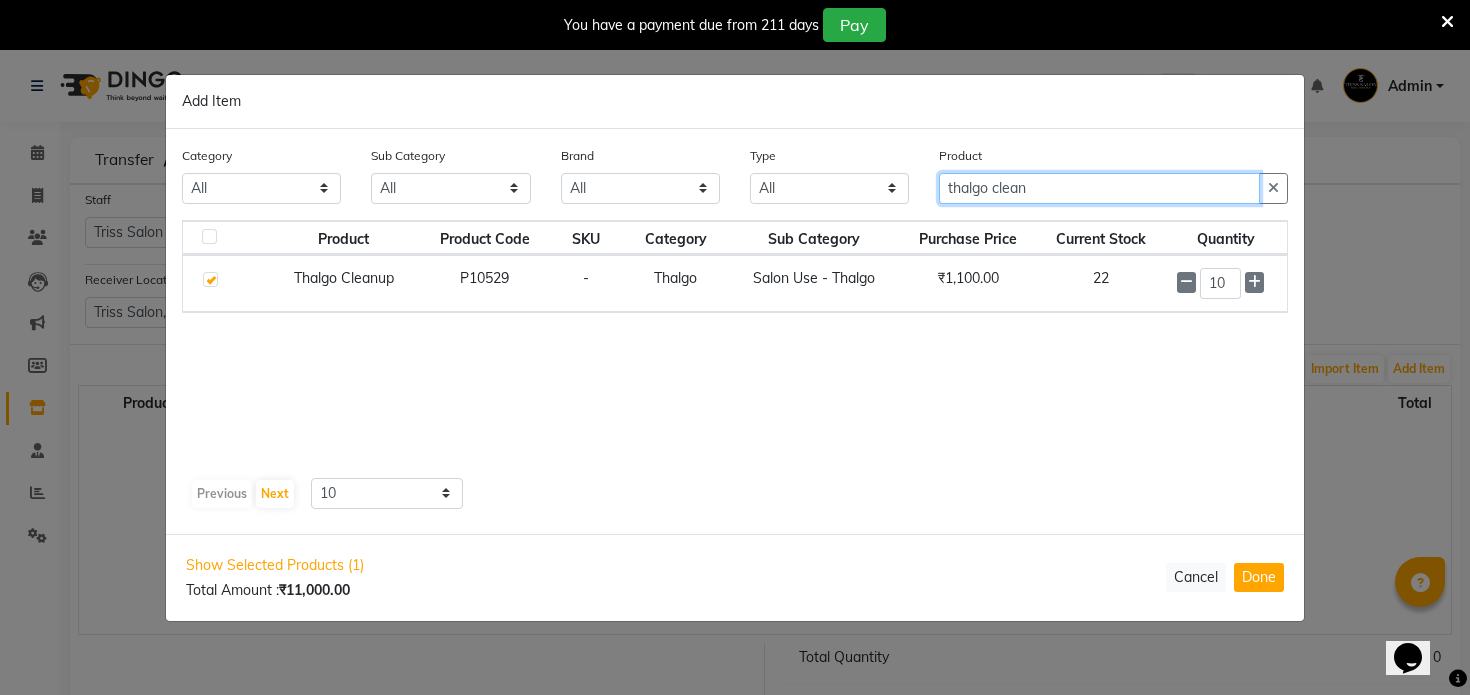 click on "thalgo clean" 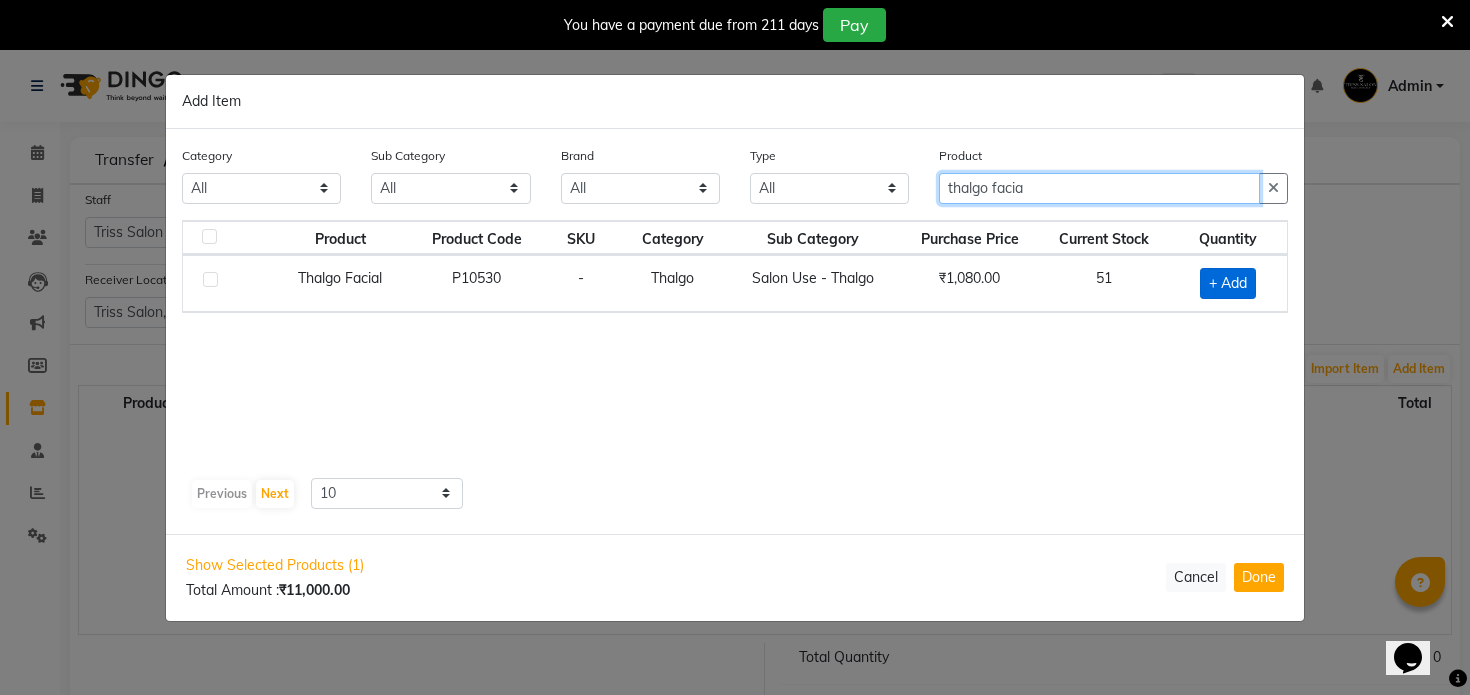 type on "thalgo facia" 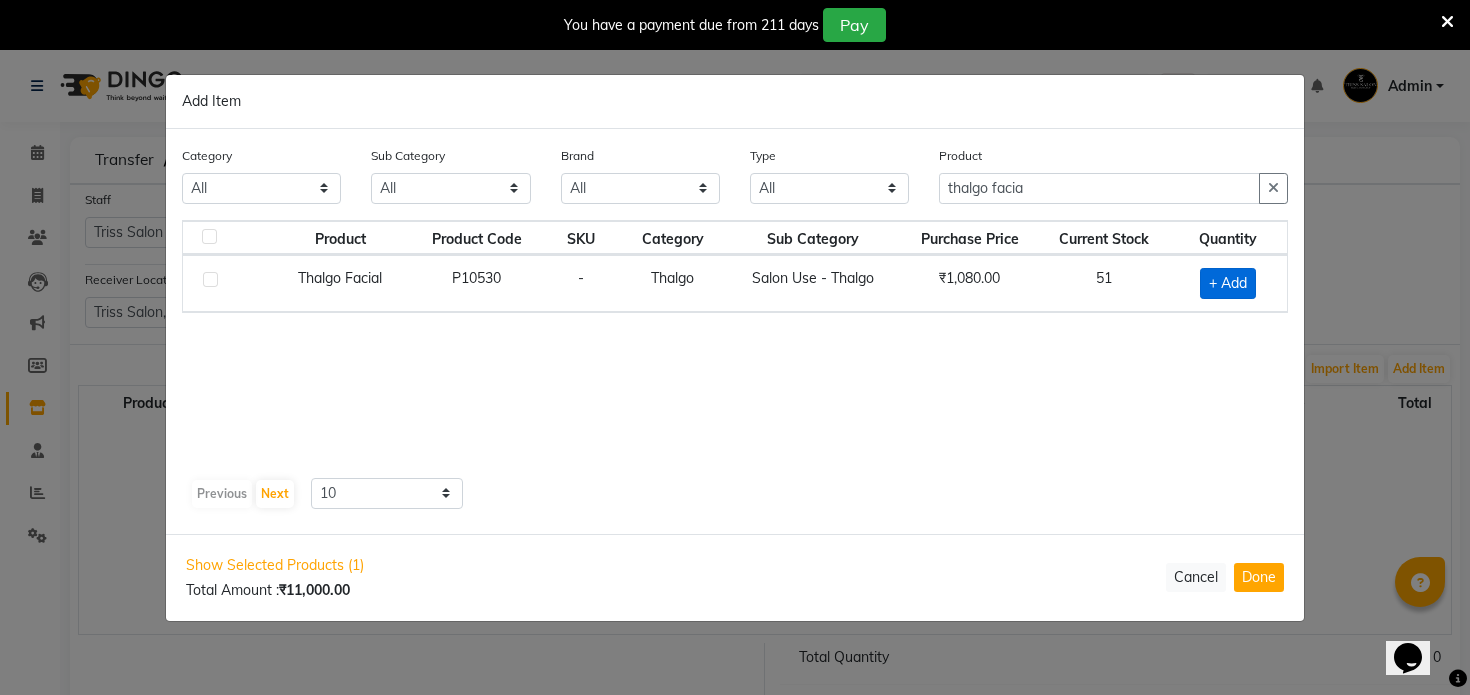 click on "+ Add" 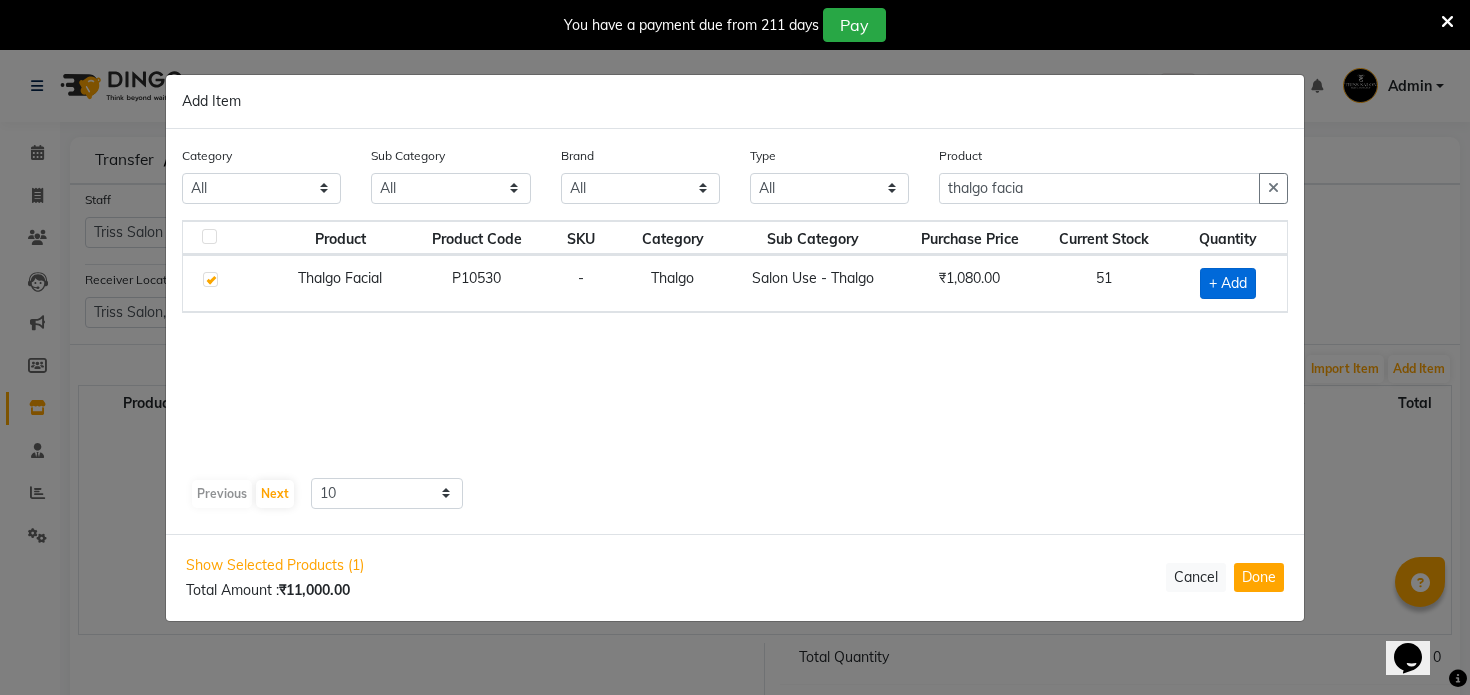 checkbox on "true" 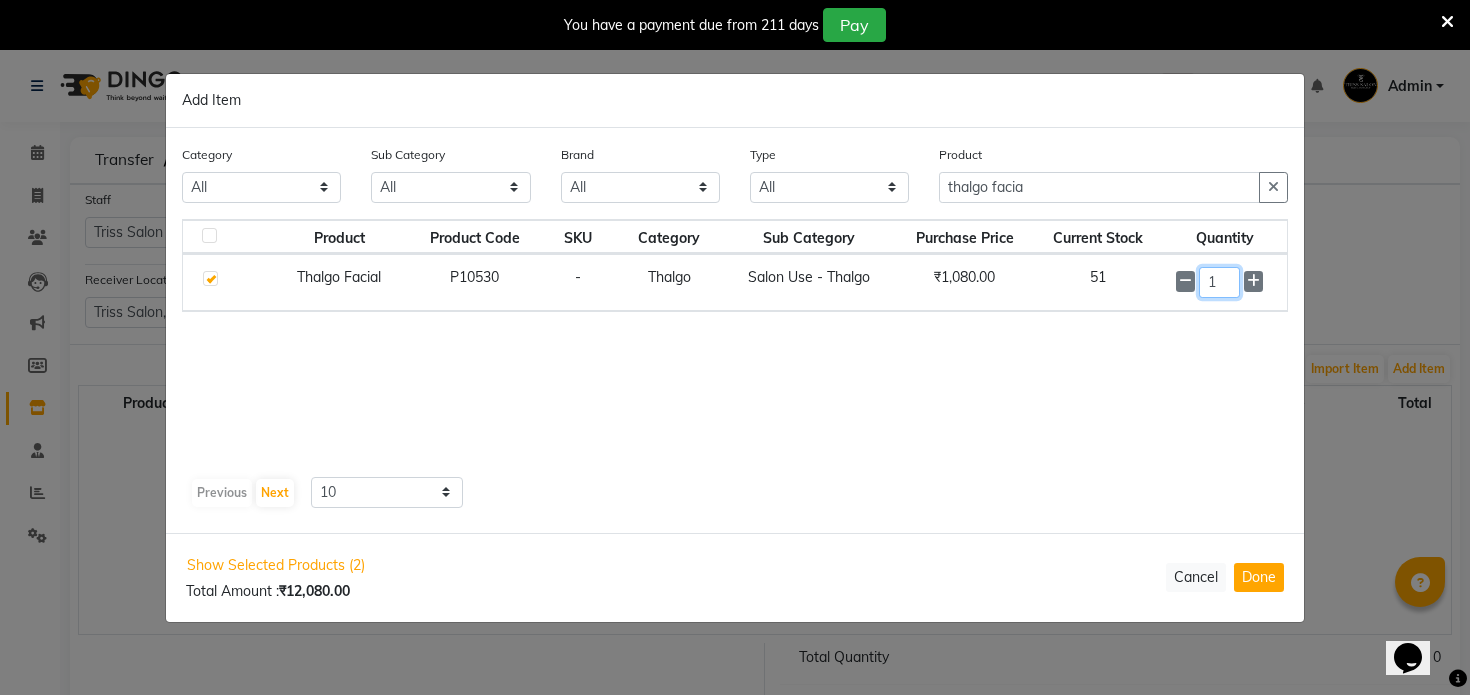 click on "1" 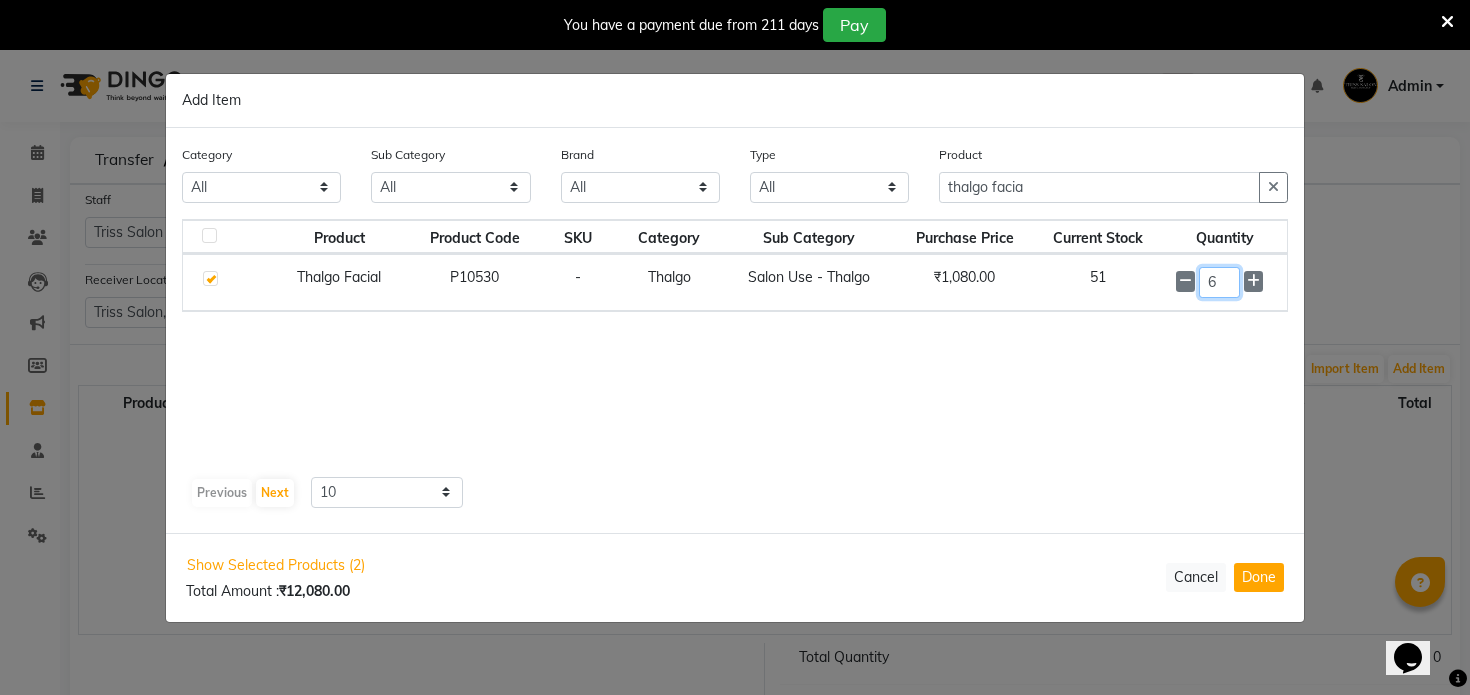 type on "6" 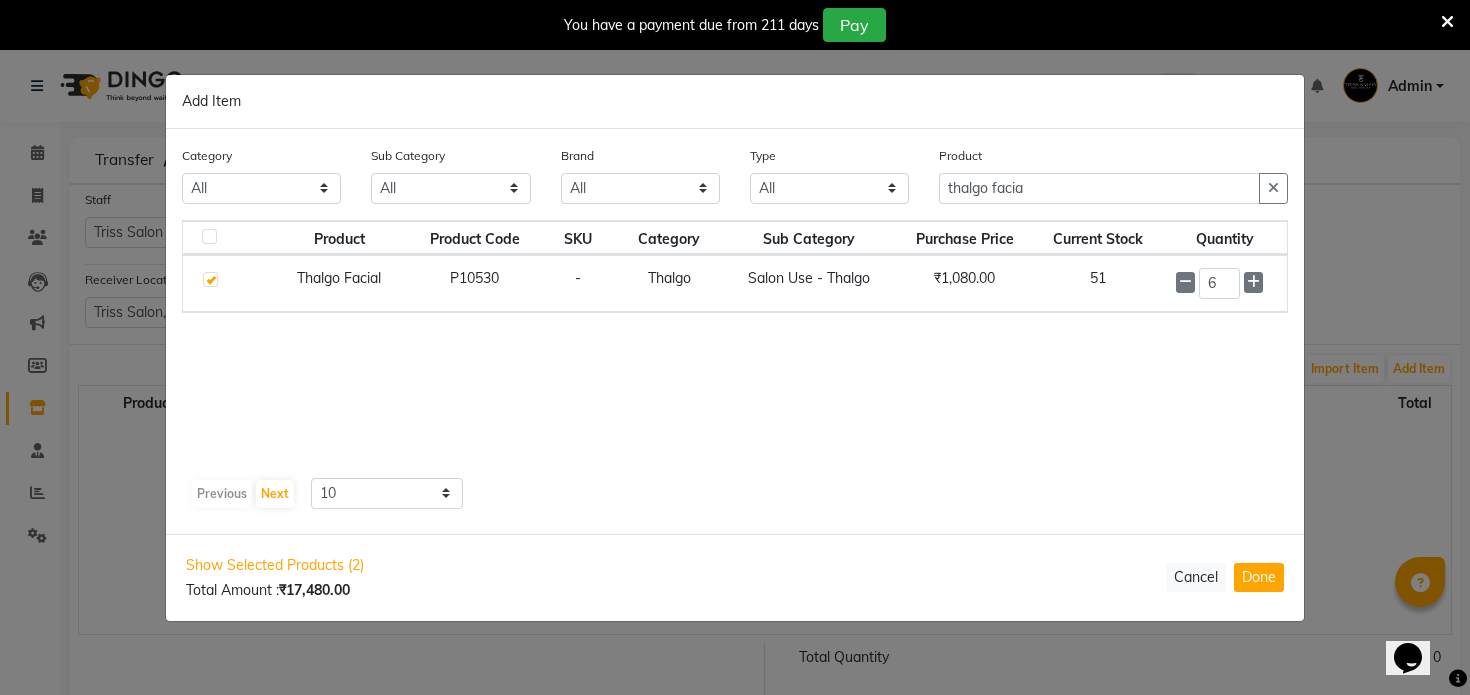 click on "Product Product Code SKU Category Sub Category Purchase Price Current Stock Quantity  Thalgo Facial   P10530   -   Thalgo   Salon Use - Thalgo   ₹1,080.00   51  6  Previous   Next  10 50 100" 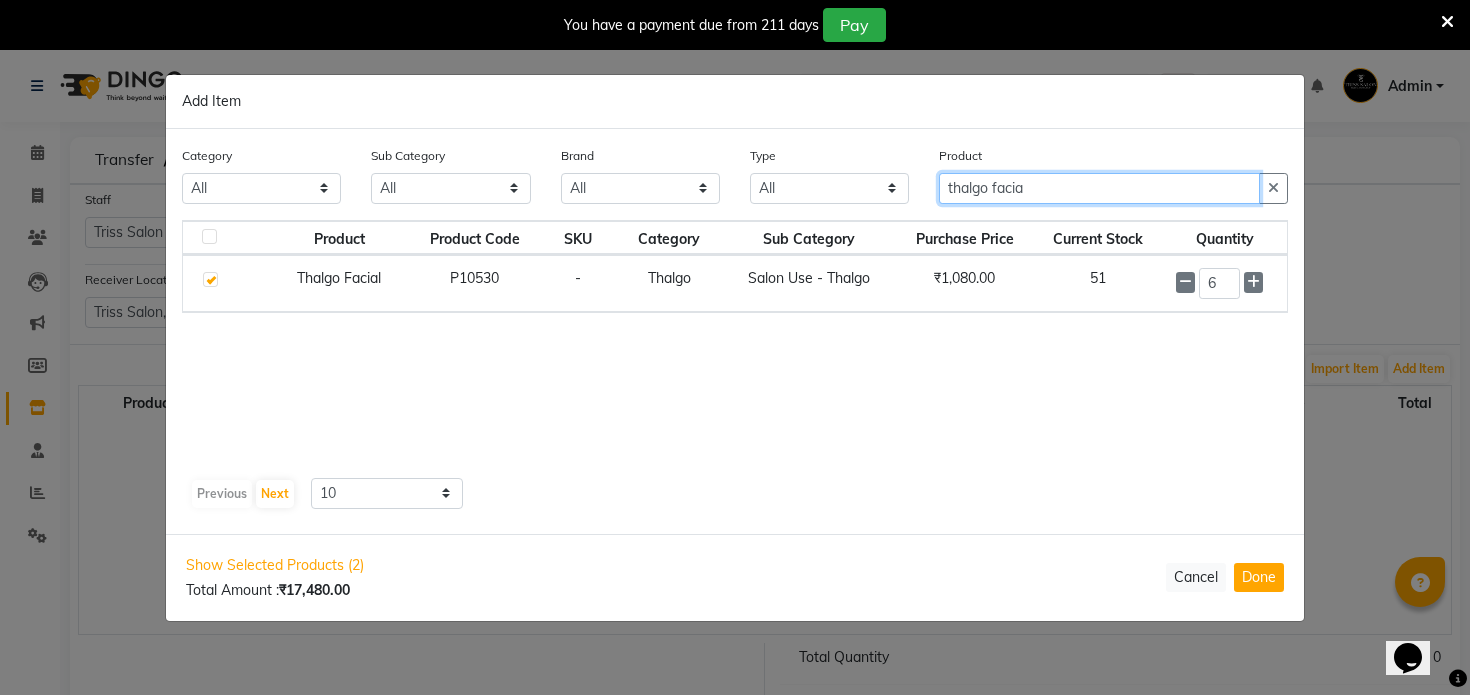 click on "thalgo facia" 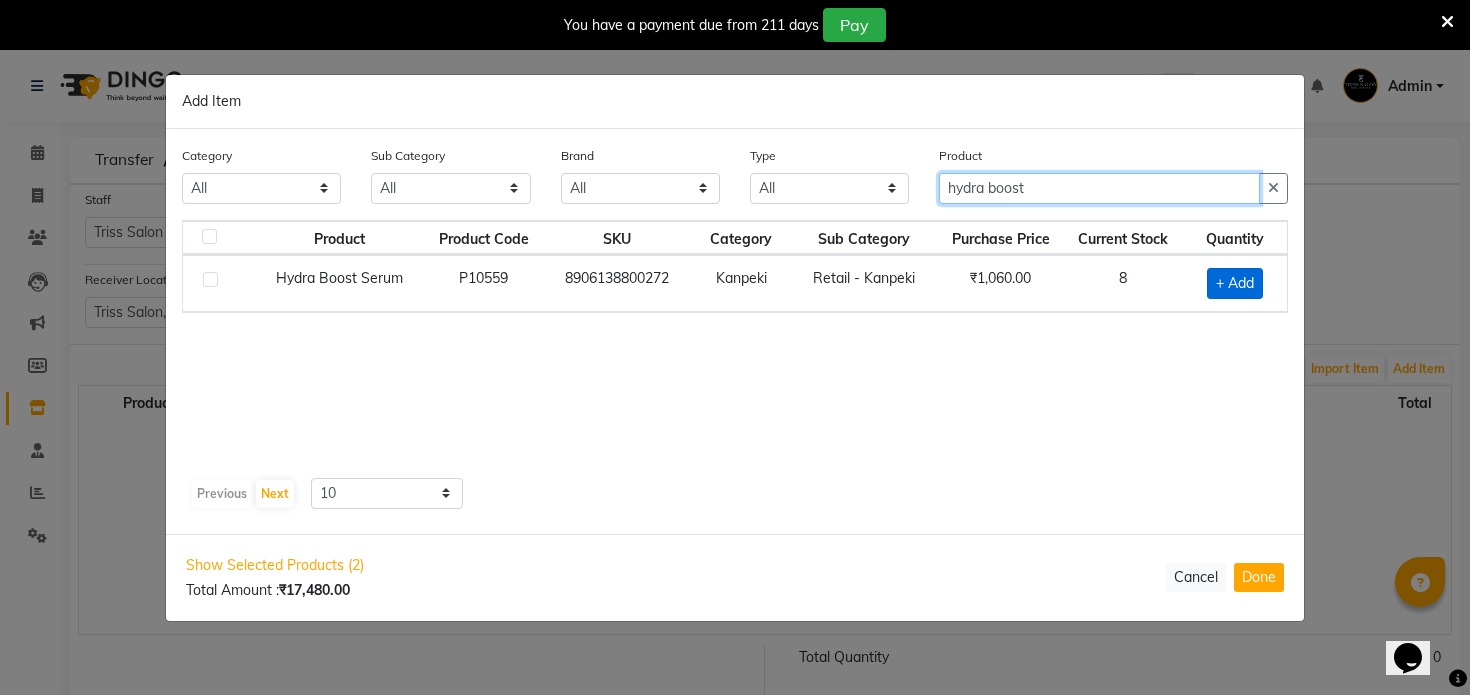 type on "hydra boost" 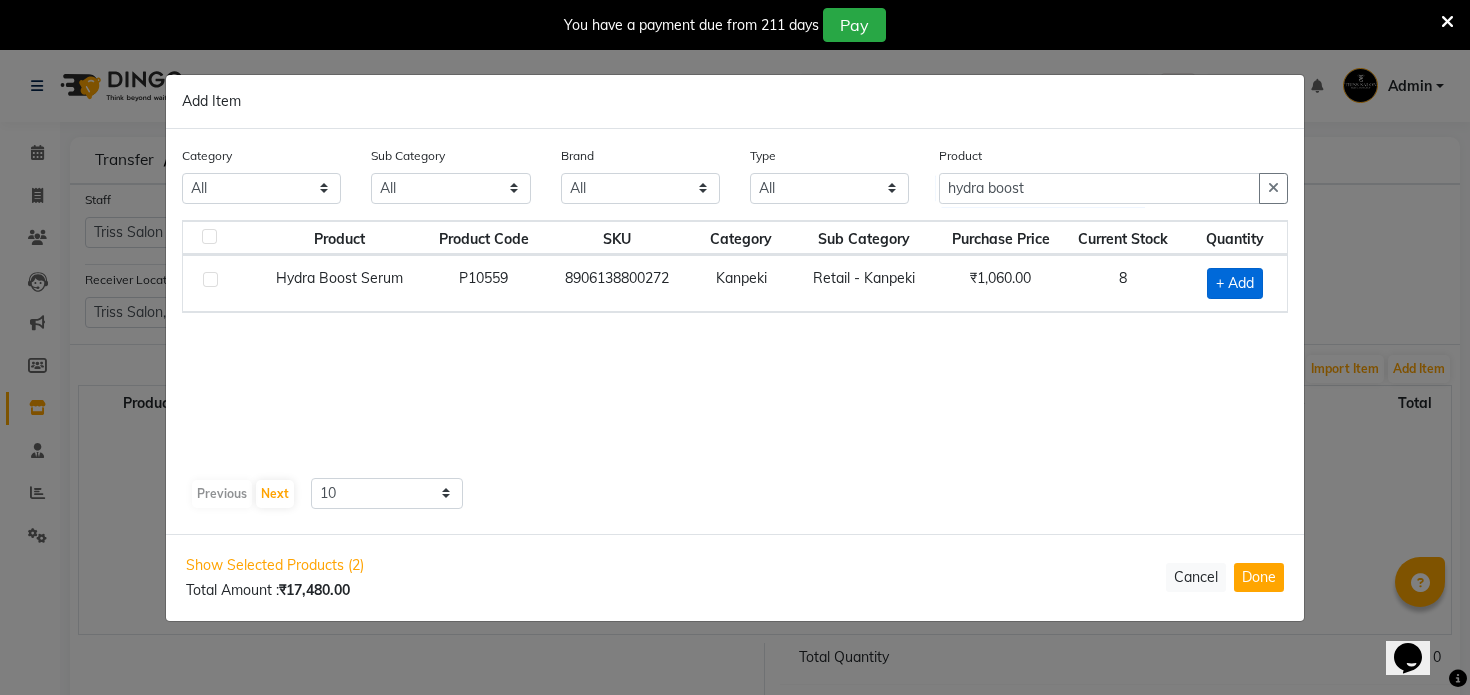 click on "+ Add" 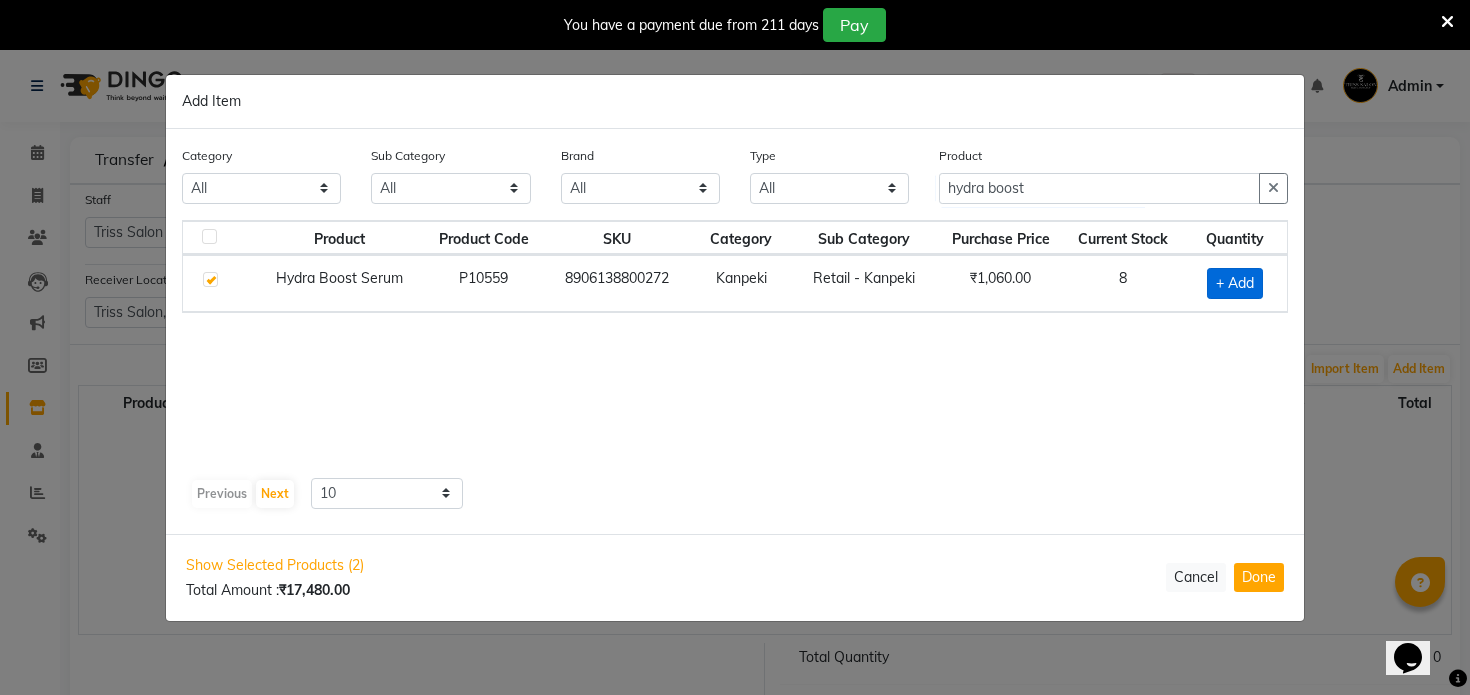 checkbox on "true" 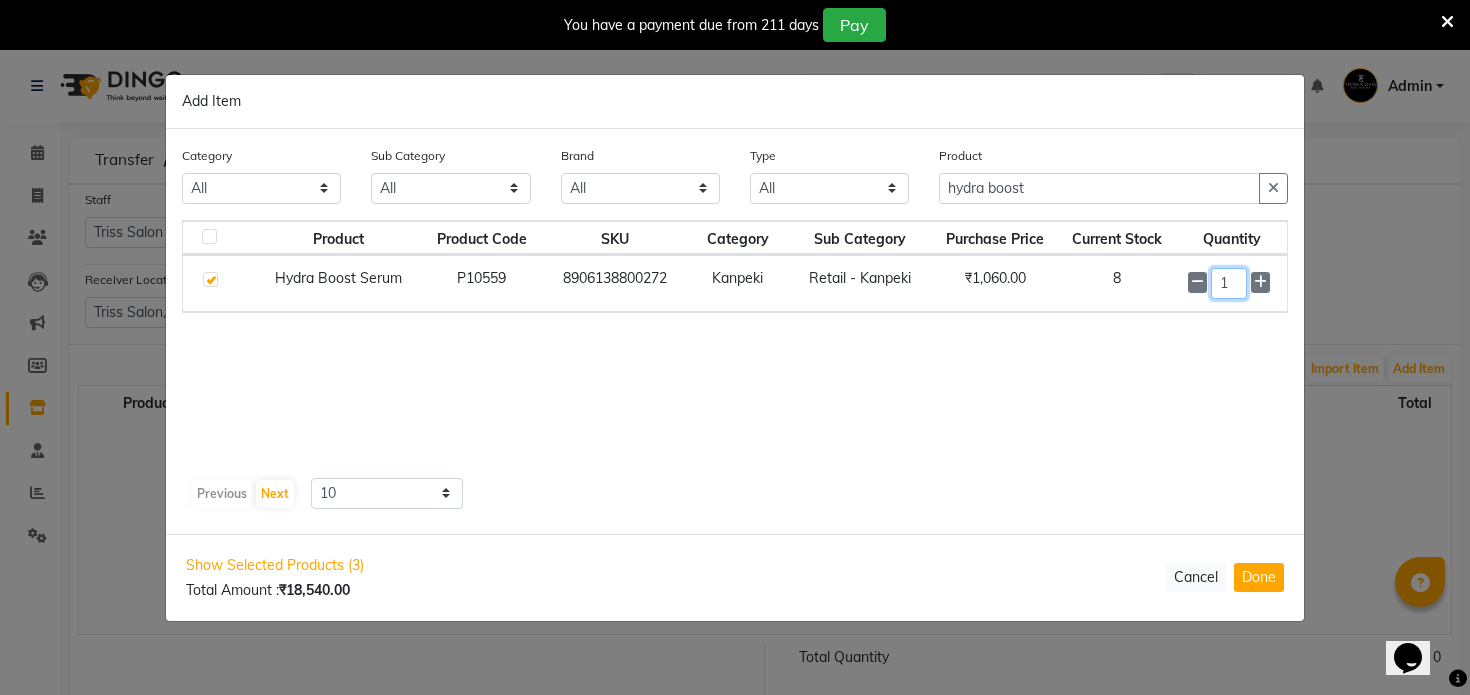 click on "1" 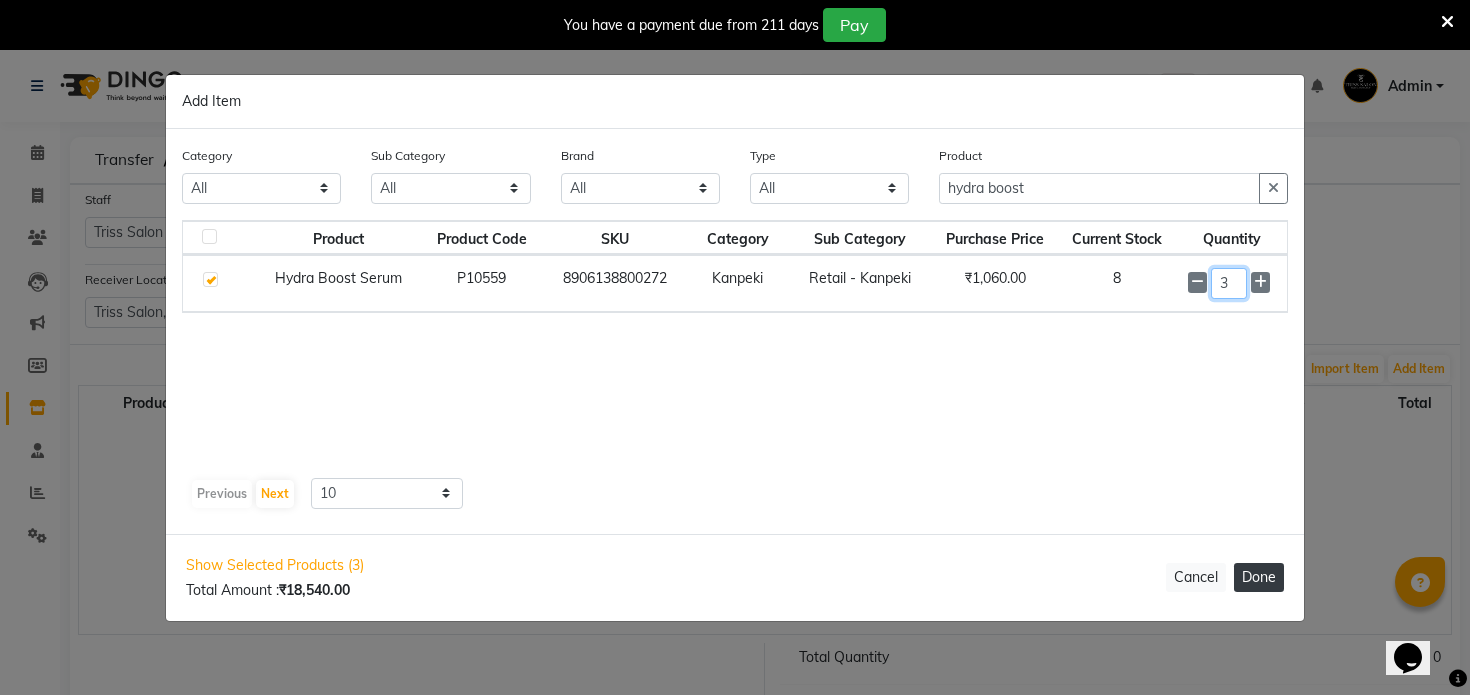 type on "3" 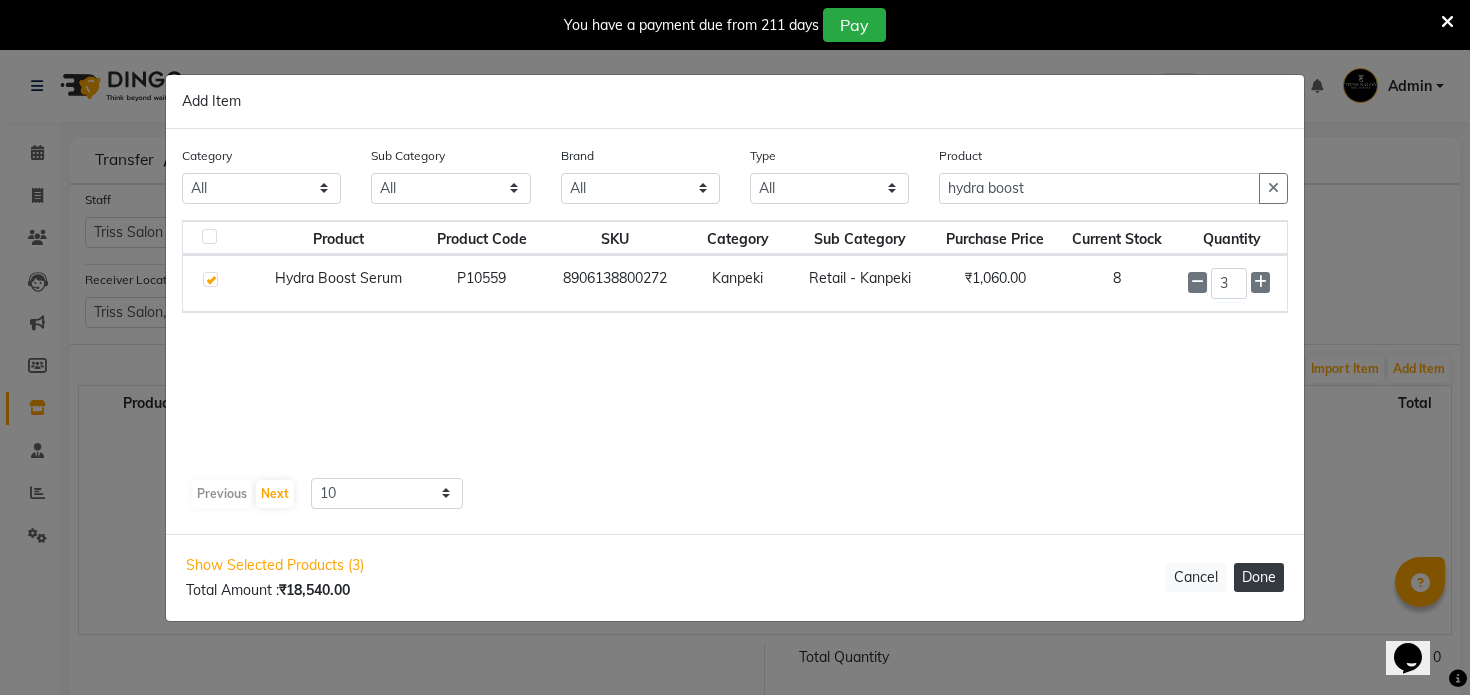 click on "Done" 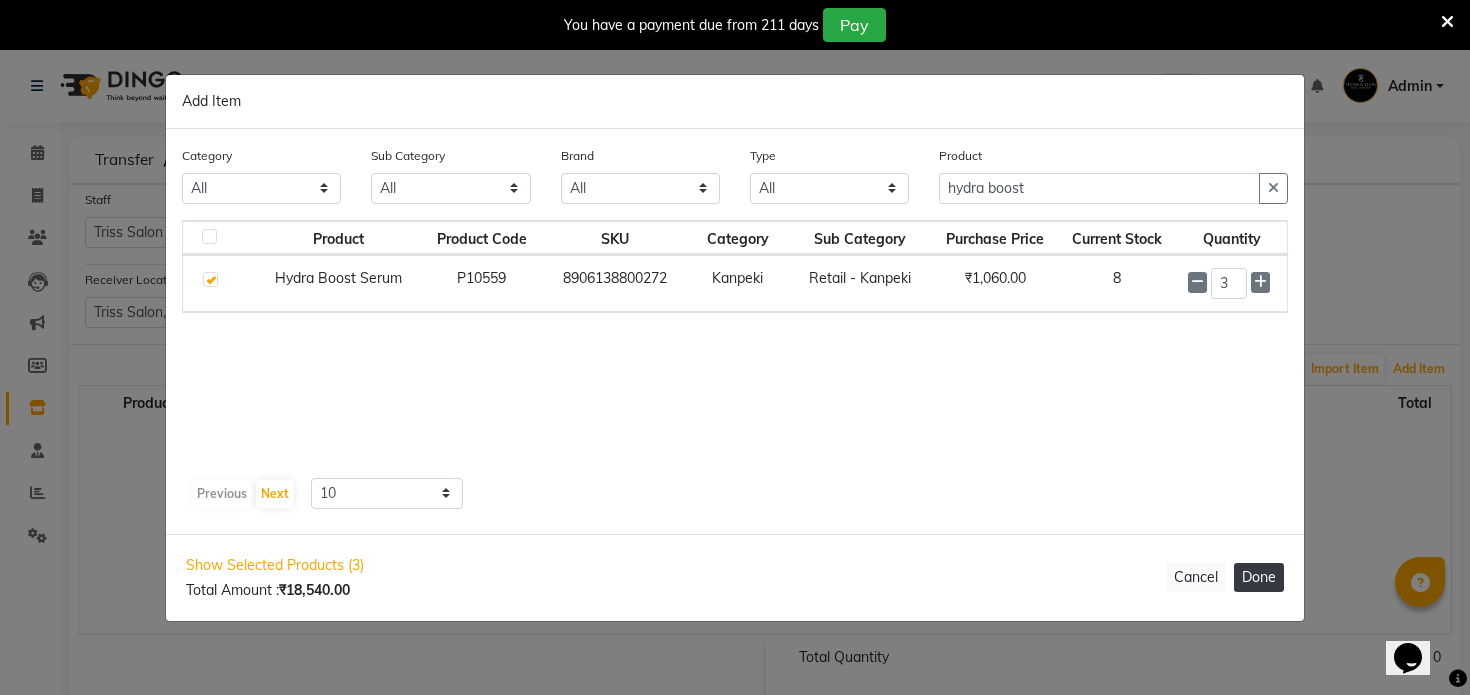 type 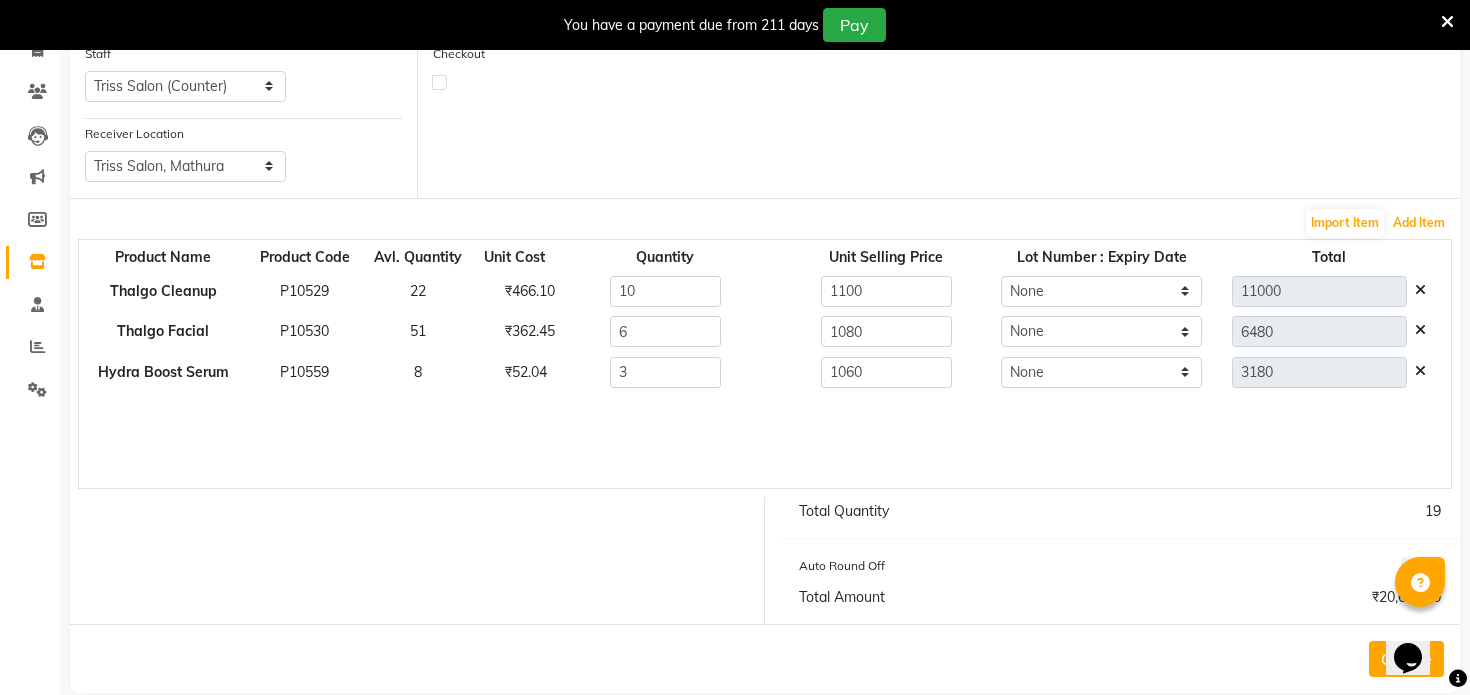 scroll, scrollTop: 178, scrollLeft: 0, axis: vertical 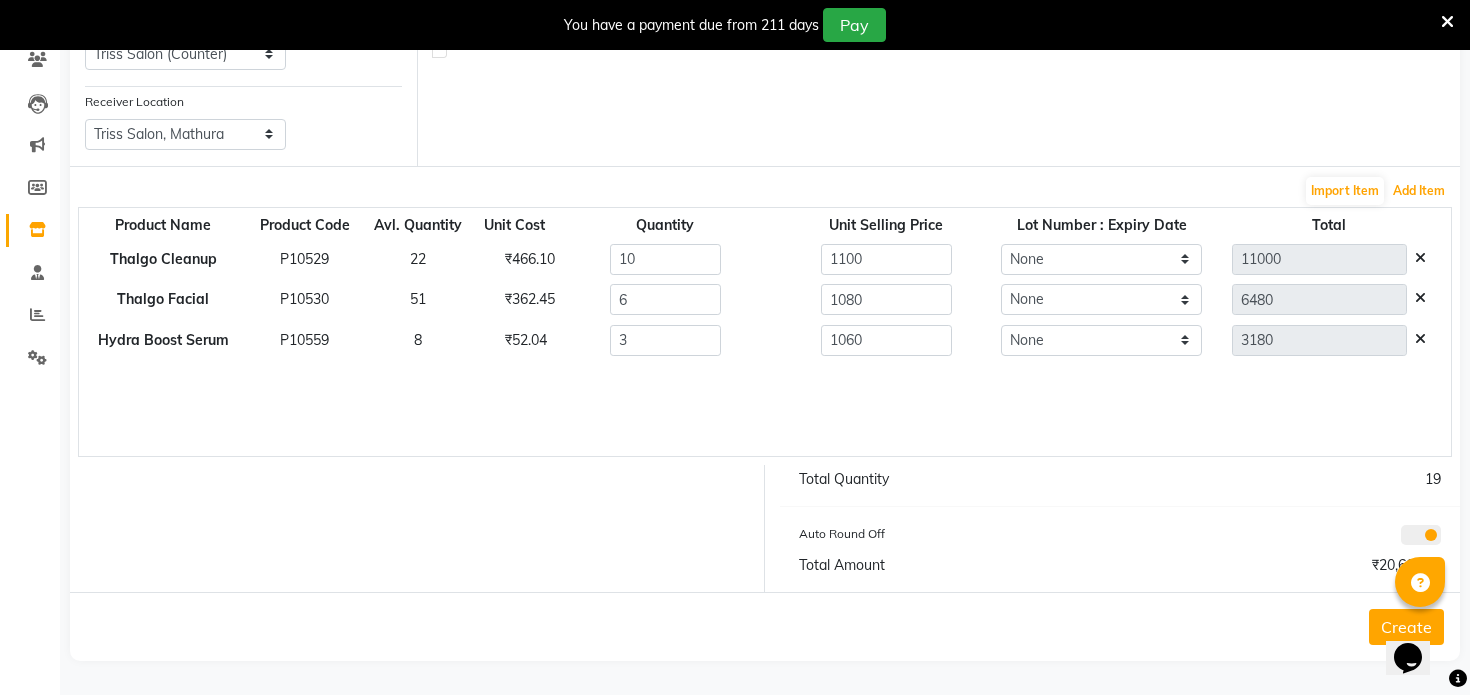 type 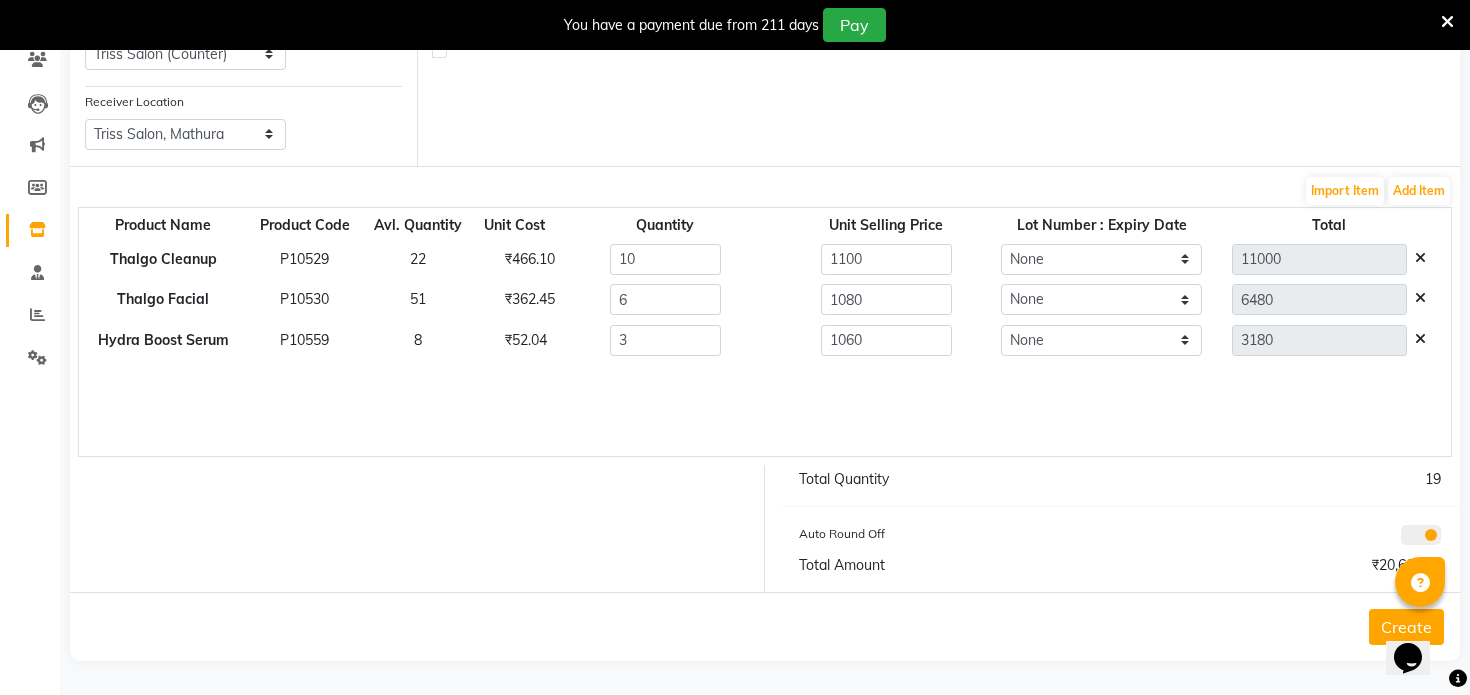 click on "Create" 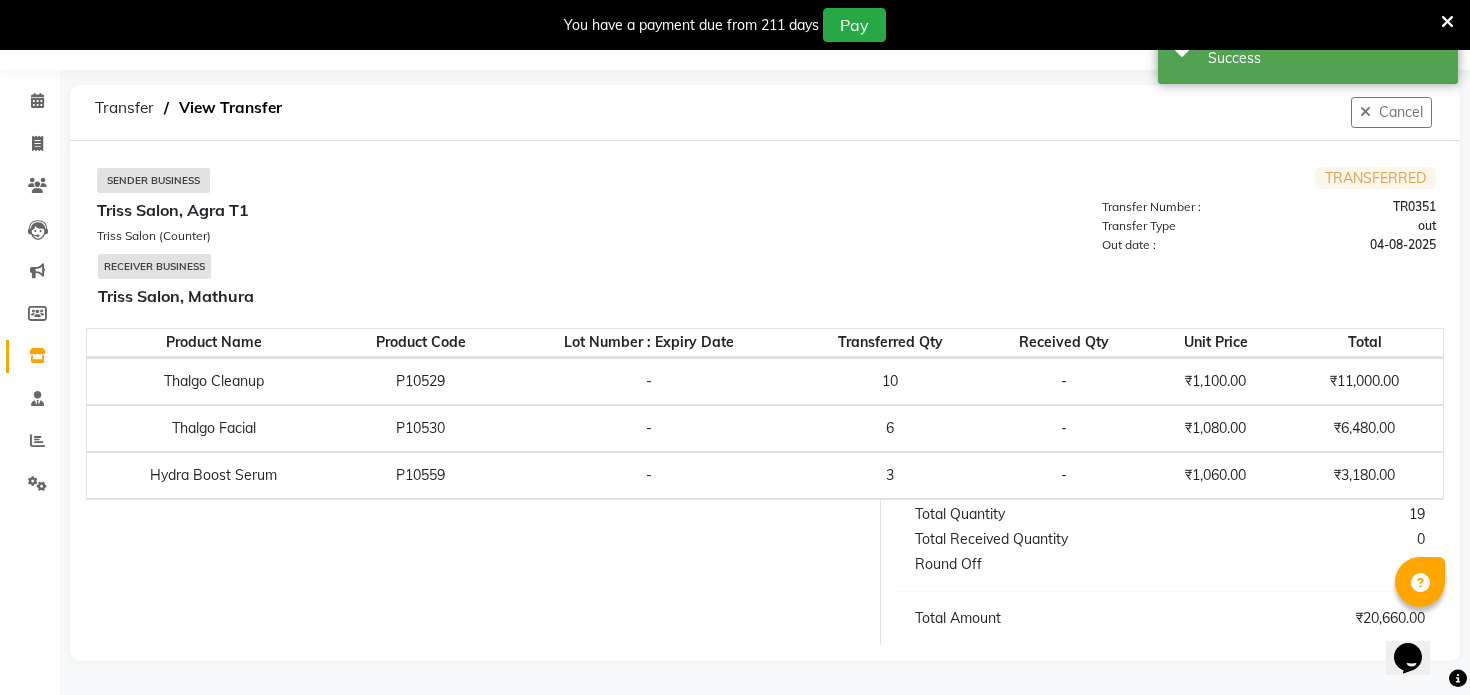scroll, scrollTop: 0, scrollLeft: 0, axis: both 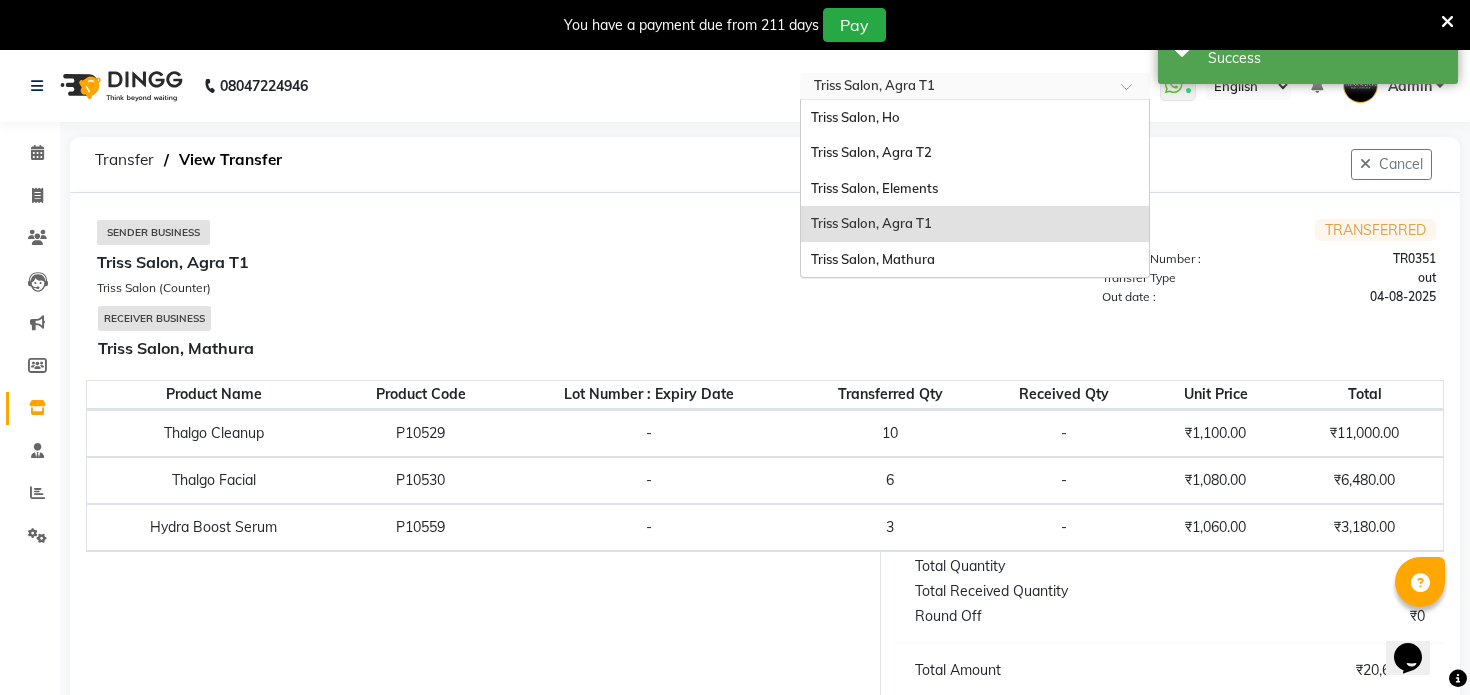 click on "Select Location × Triss Salon, Agra T1" at bounding box center [975, 86] 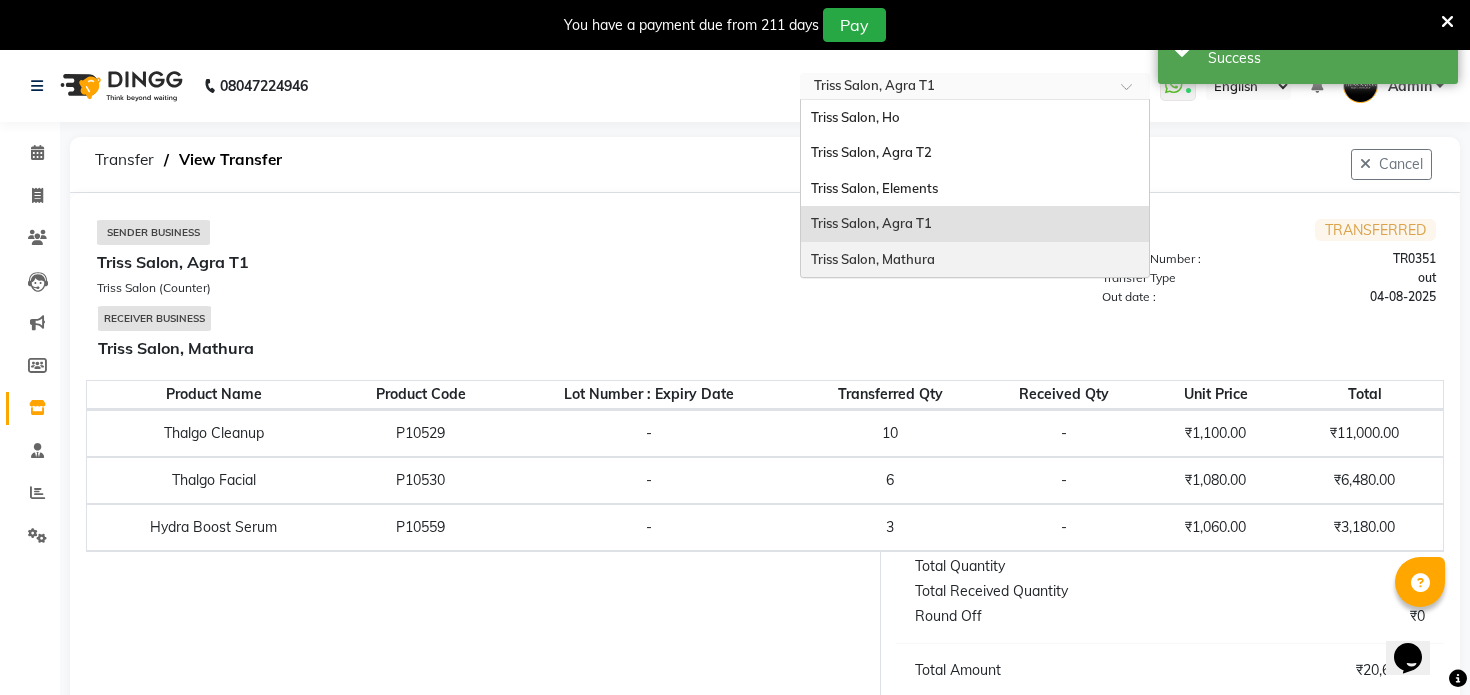 drag, startPoint x: 955, startPoint y: 238, endPoint x: 953, endPoint y: 273, distance: 35.057095 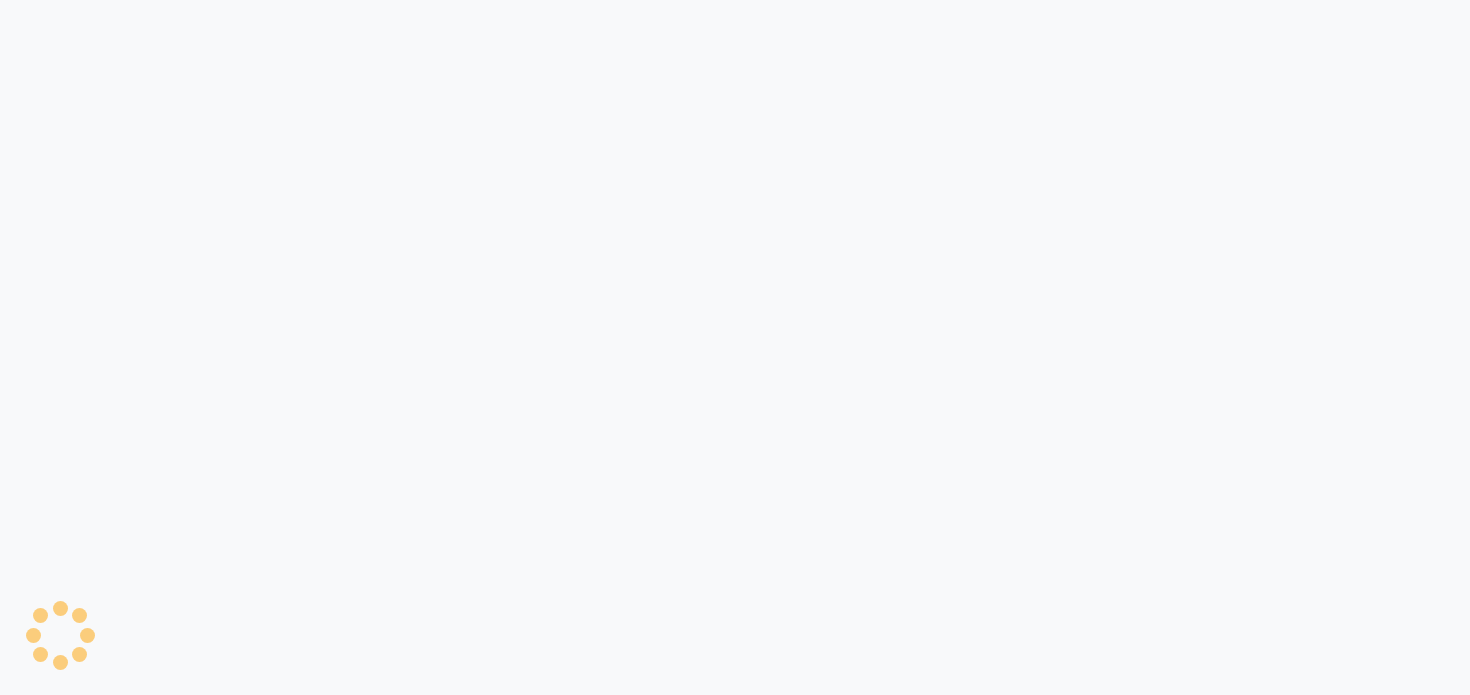 scroll, scrollTop: 0, scrollLeft: 0, axis: both 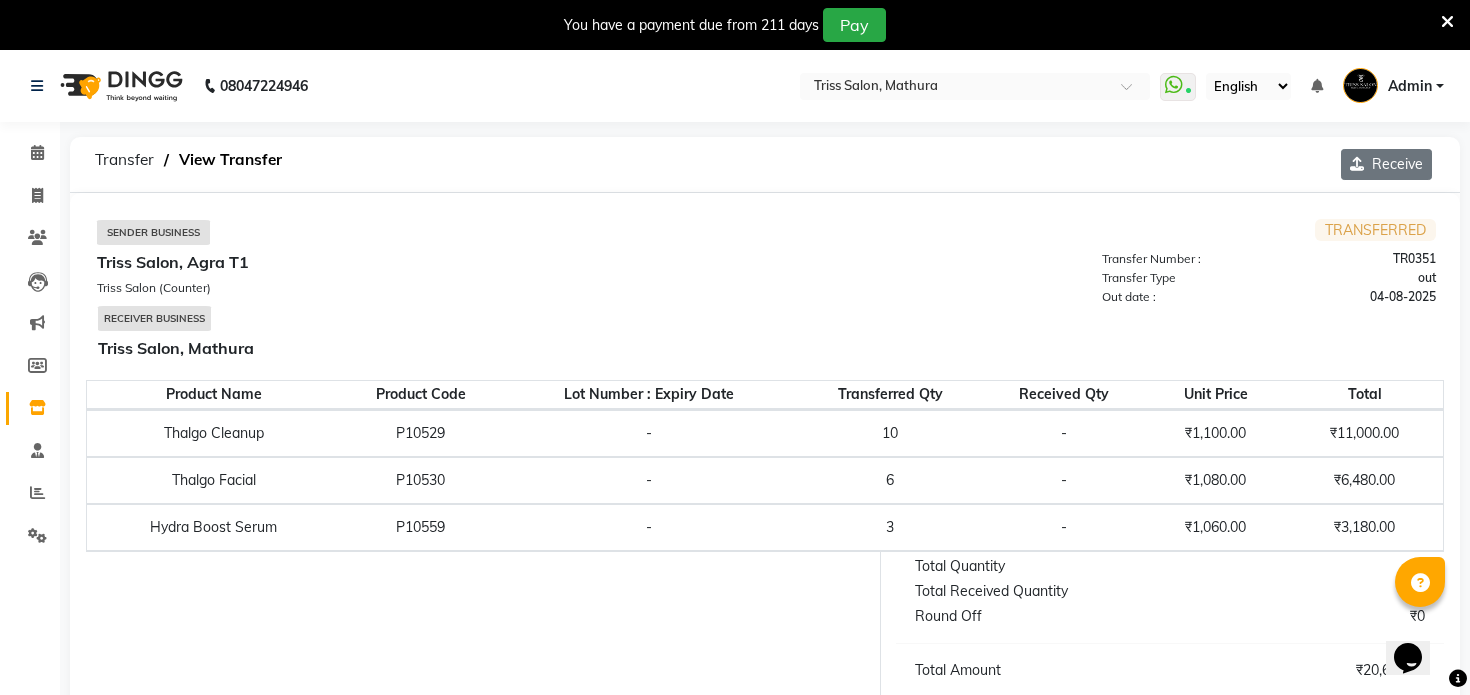 click on "Receive" 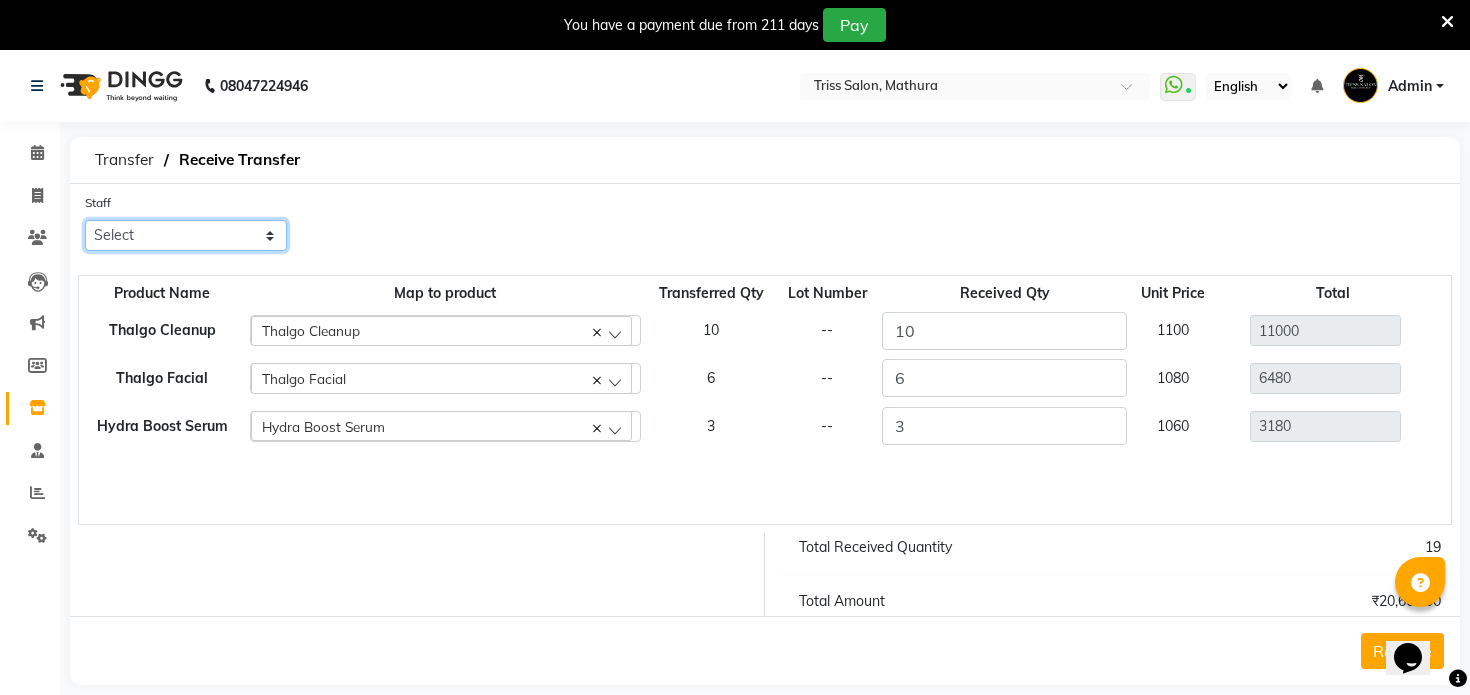 click on "Select Bhim Ram Brajesh Jeetu Shah Jitendra Jyoti (Pooja) Khushboo Kuldeep Naeem Ravi Sahil  Sneha Triss Salon (Counter) Tushar" at bounding box center (186, 235) 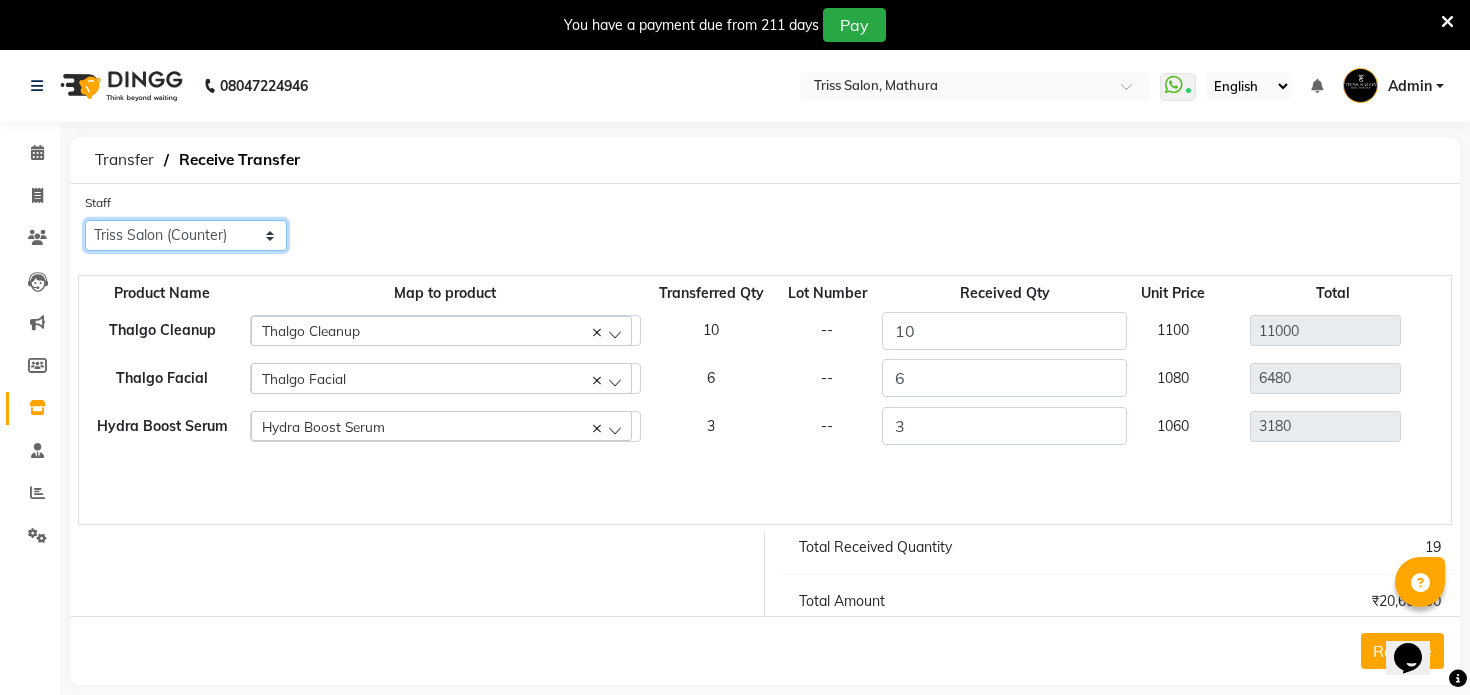 scroll, scrollTop: 50, scrollLeft: 0, axis: vertical 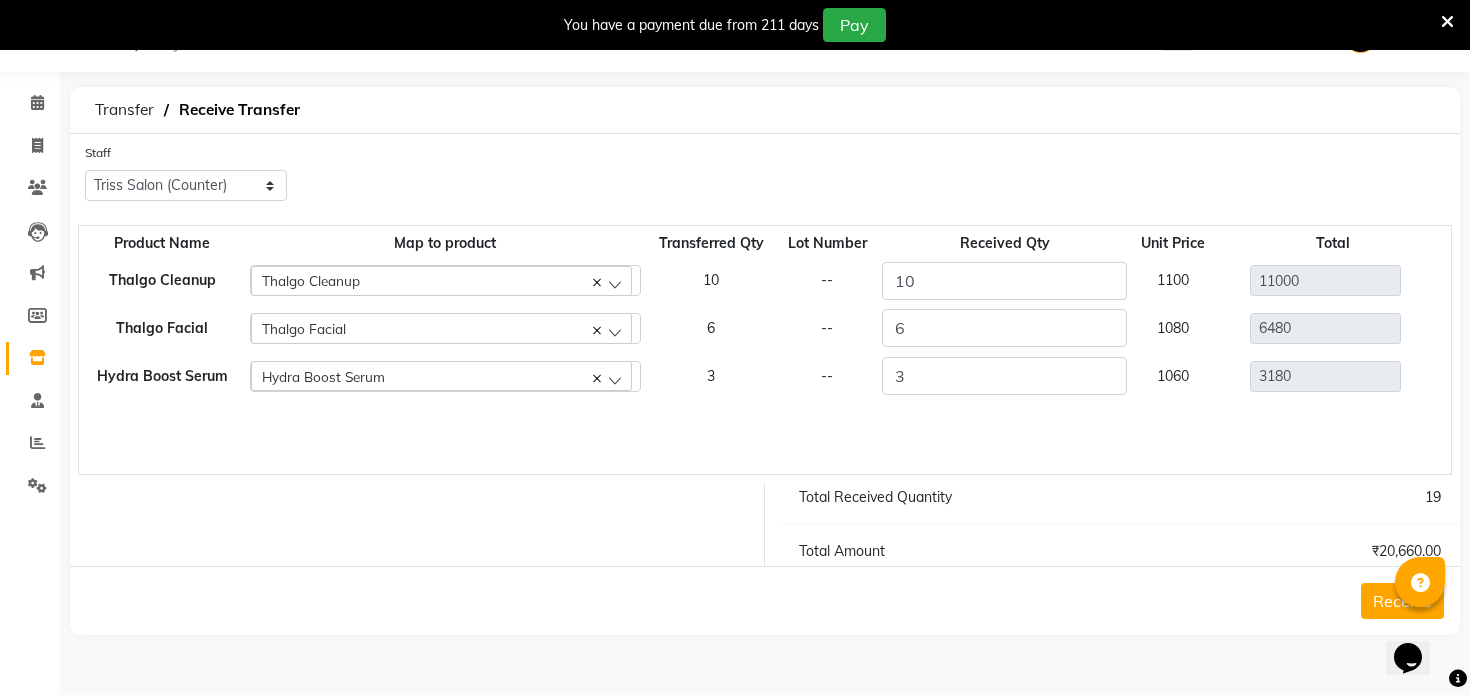 click on "Receive" 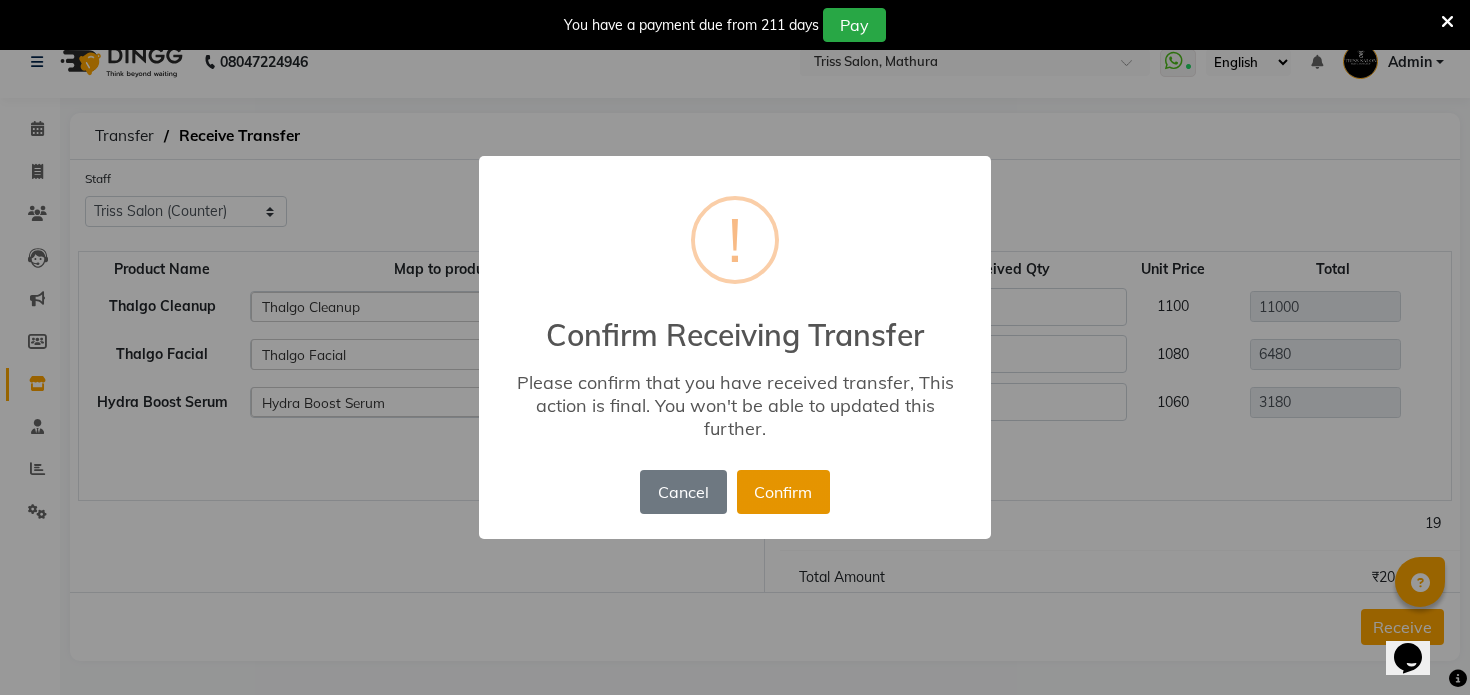 click on "Confirm" at bounding box center (783, 492) 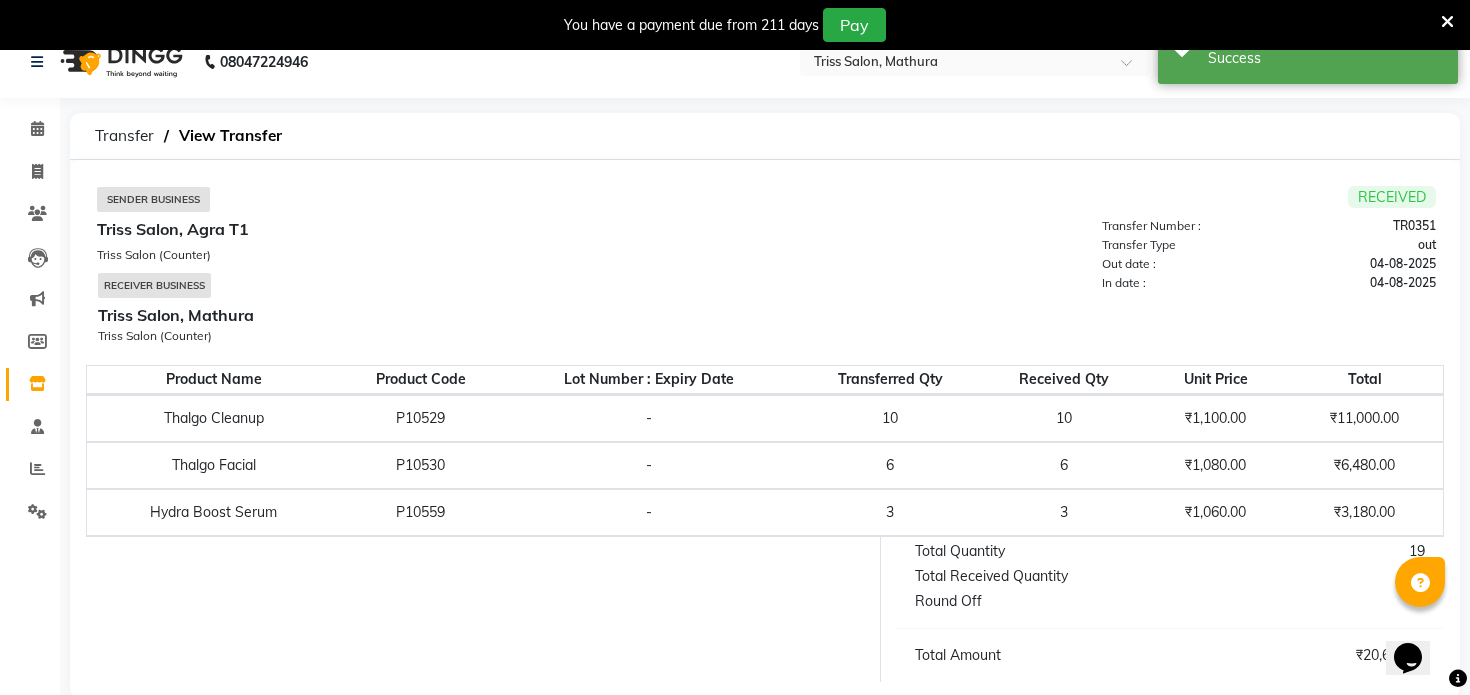 scroll, scrollTop: 0, scrollLeft: 0, axis: both 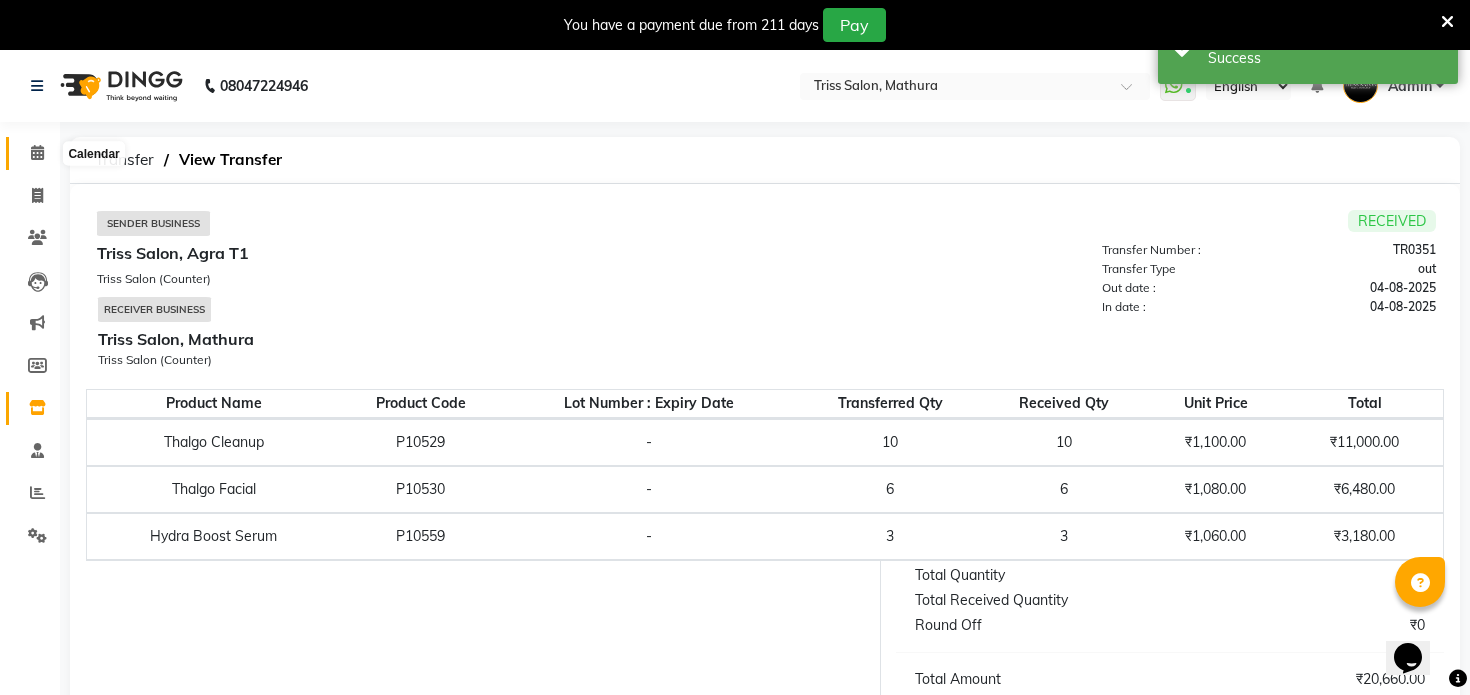 click 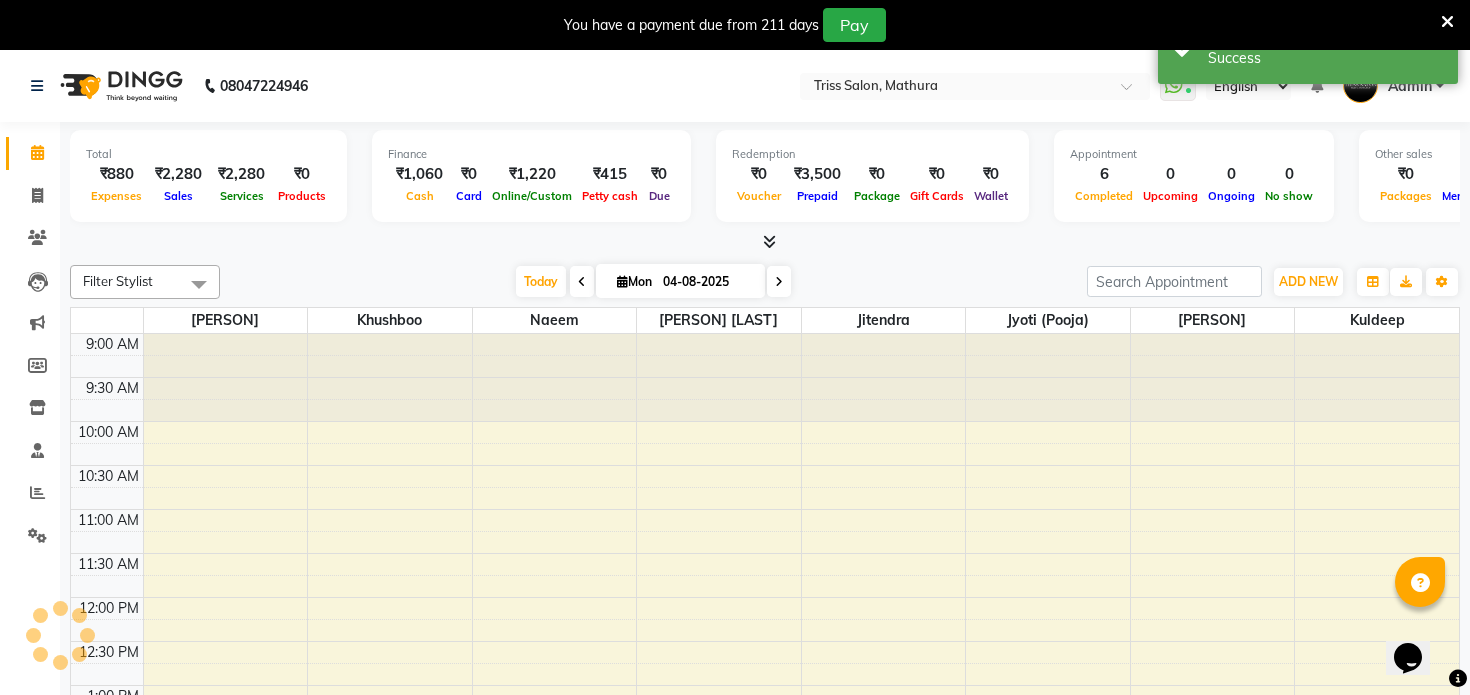 scroll, scrollTop: 0, scrollLeft: 0, axis: both 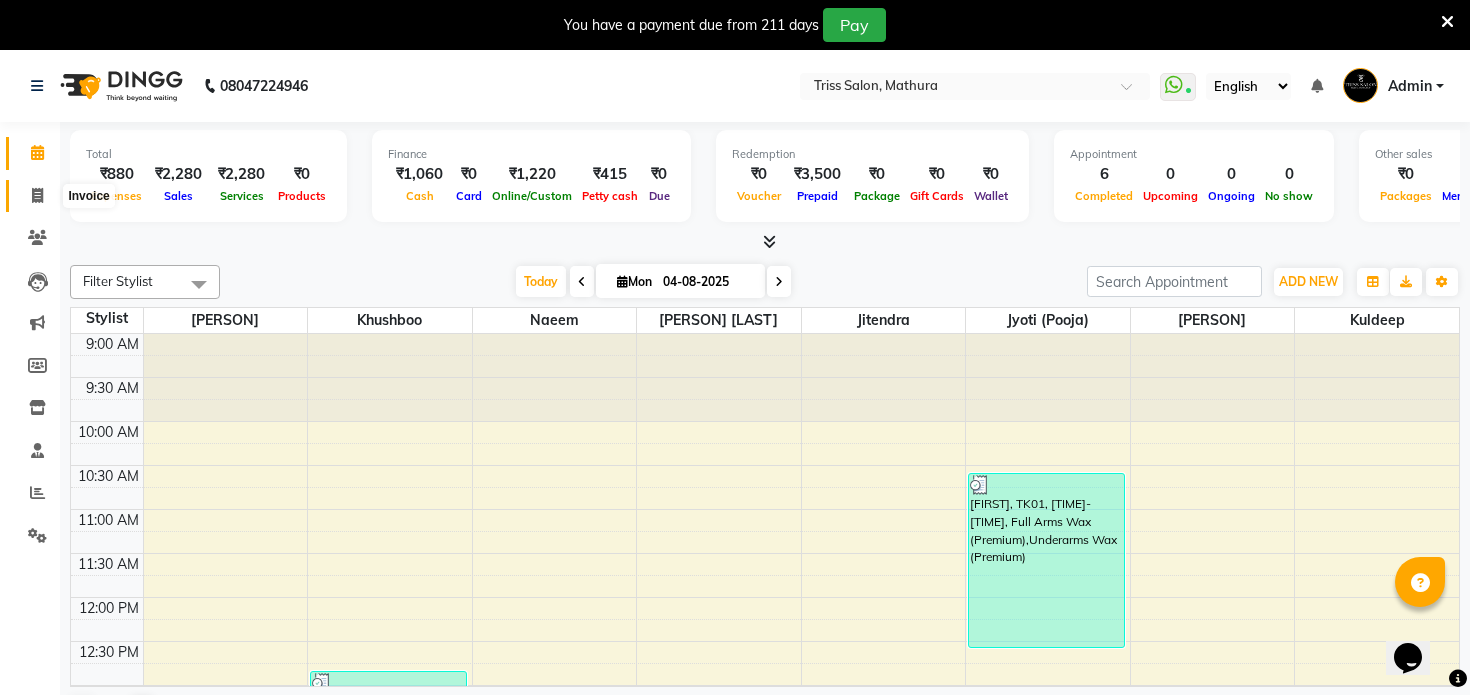 click 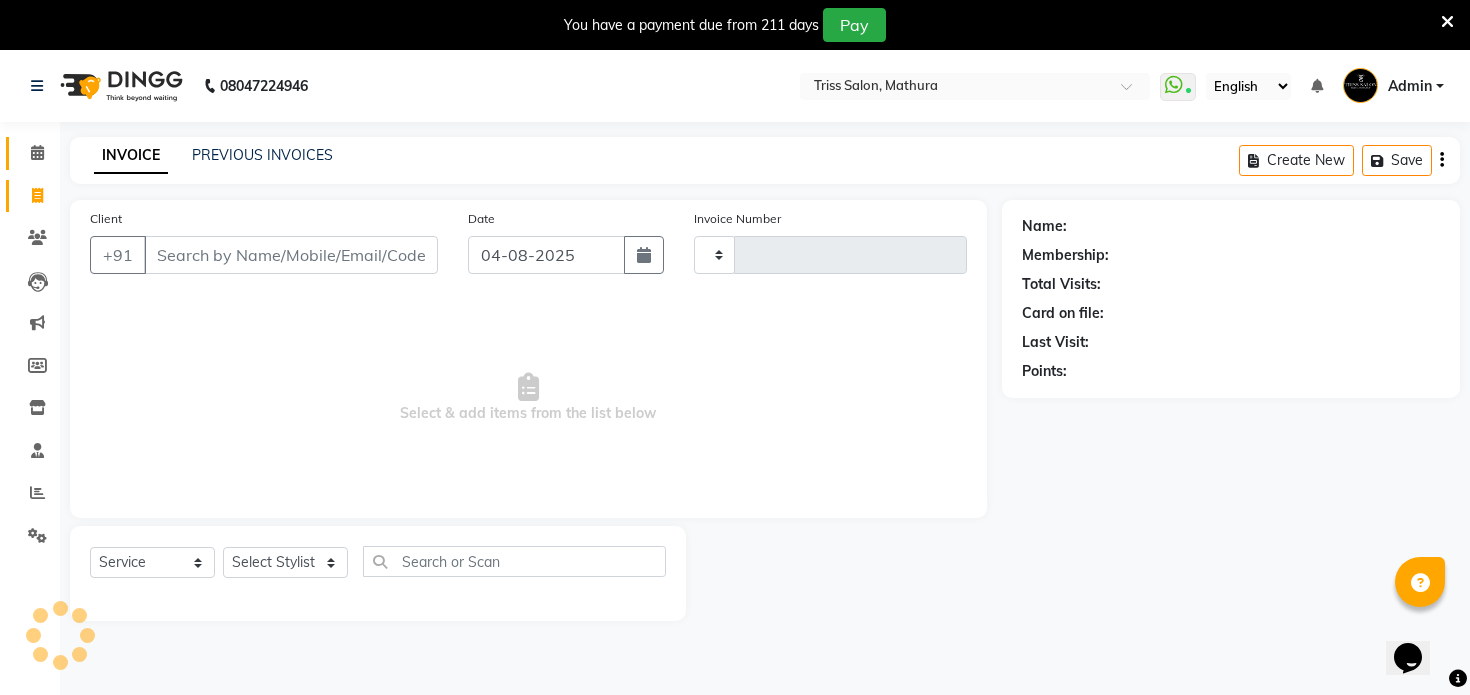 type on "1288" 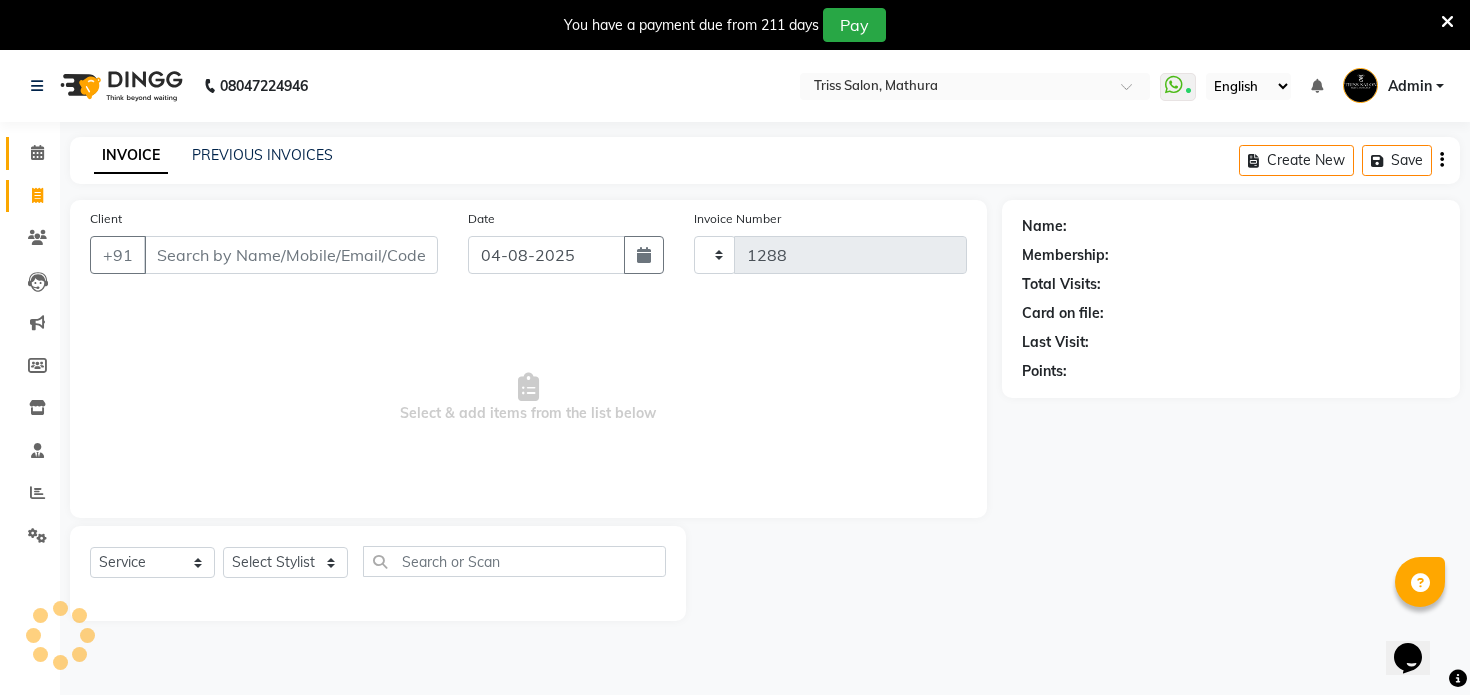 select on "4304" 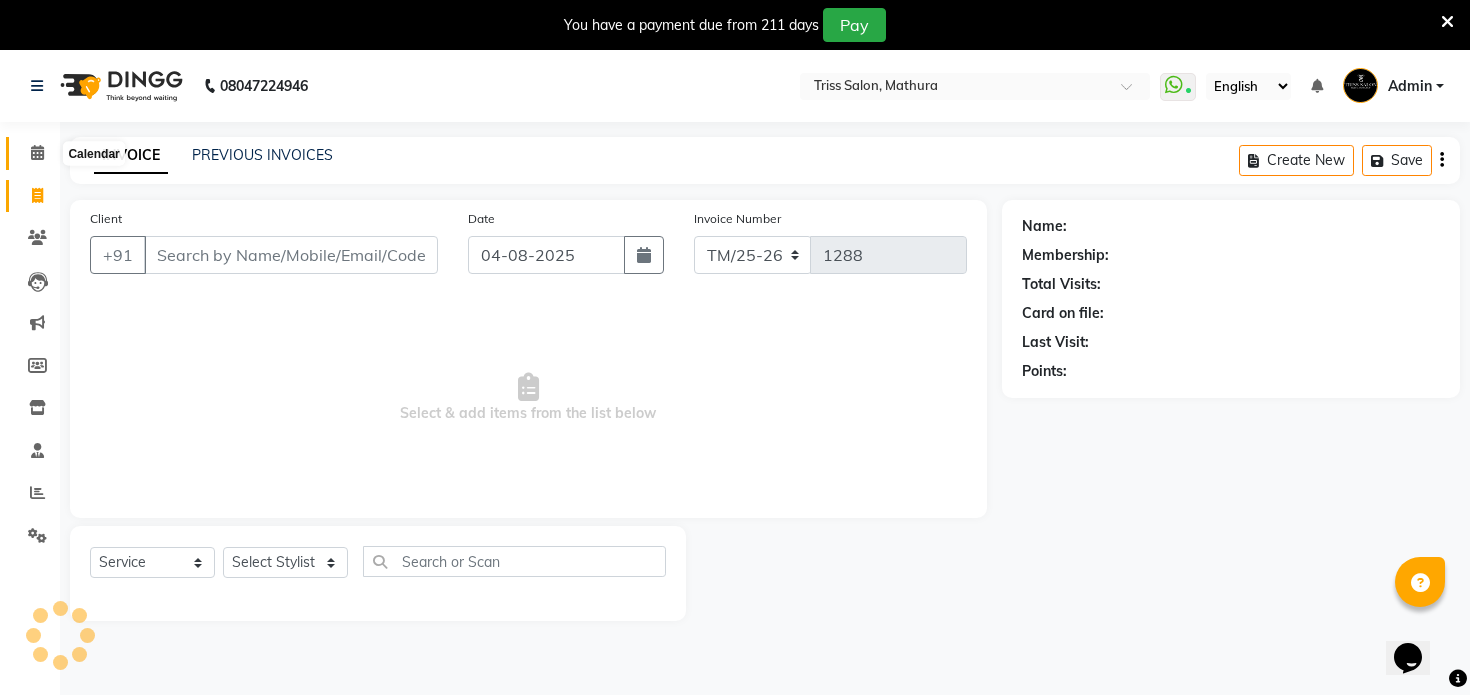 click 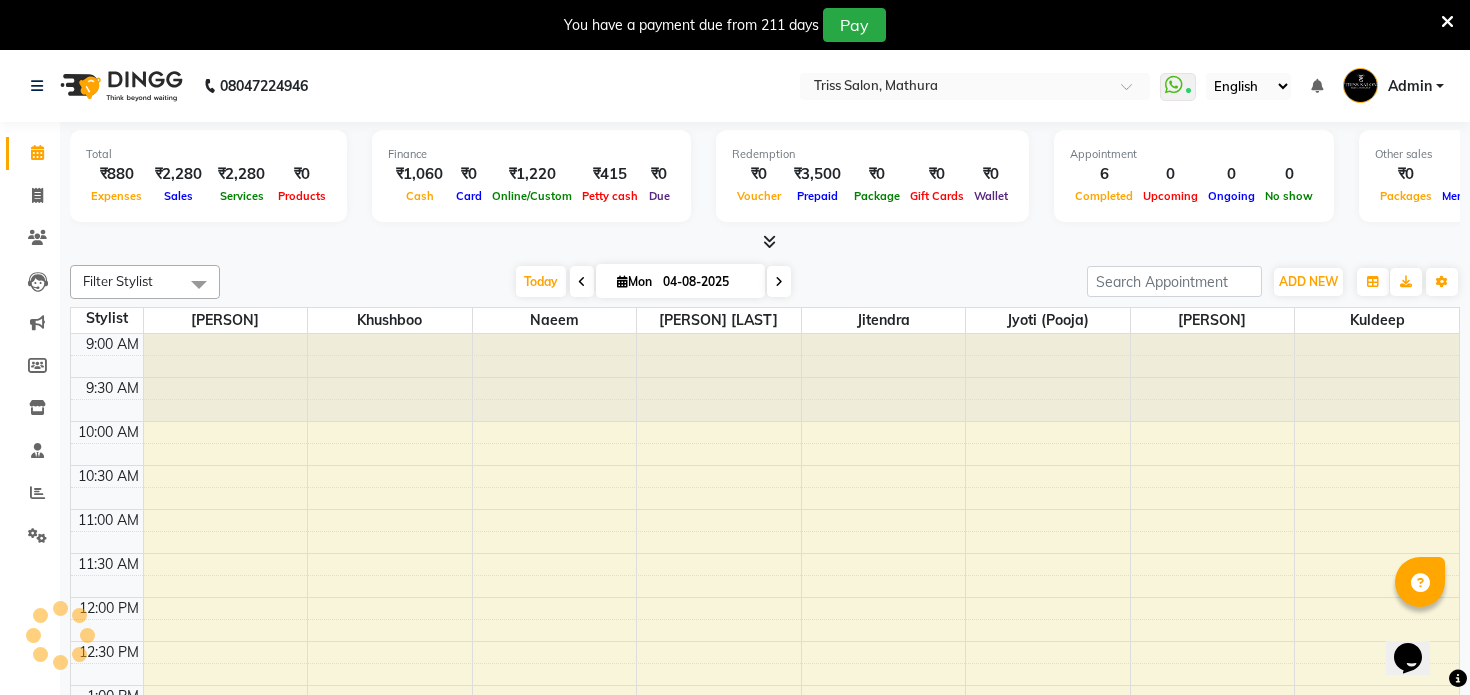 scroll, scrollTop: 0, scrollLeft: 0, axis: both 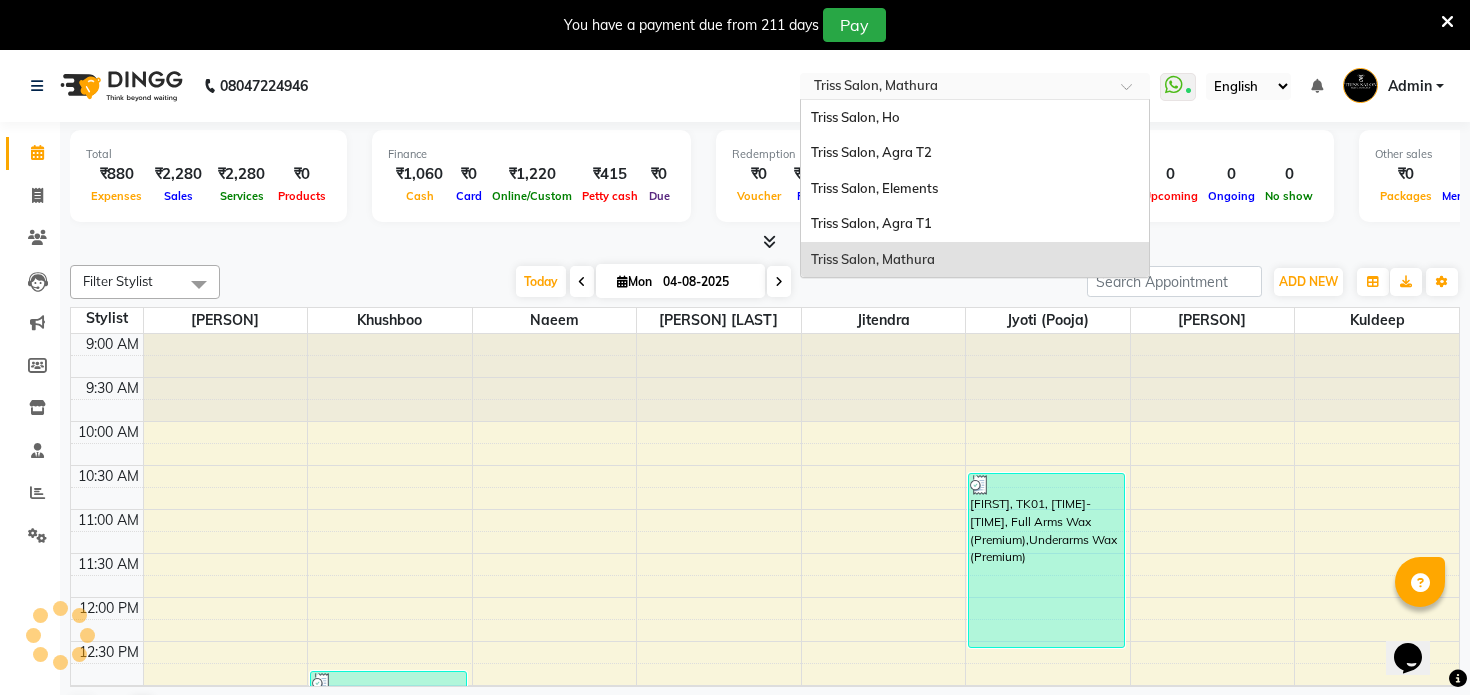 click on "Select Location × Triss Salon, Mathura" at bounding box center [975, 86] 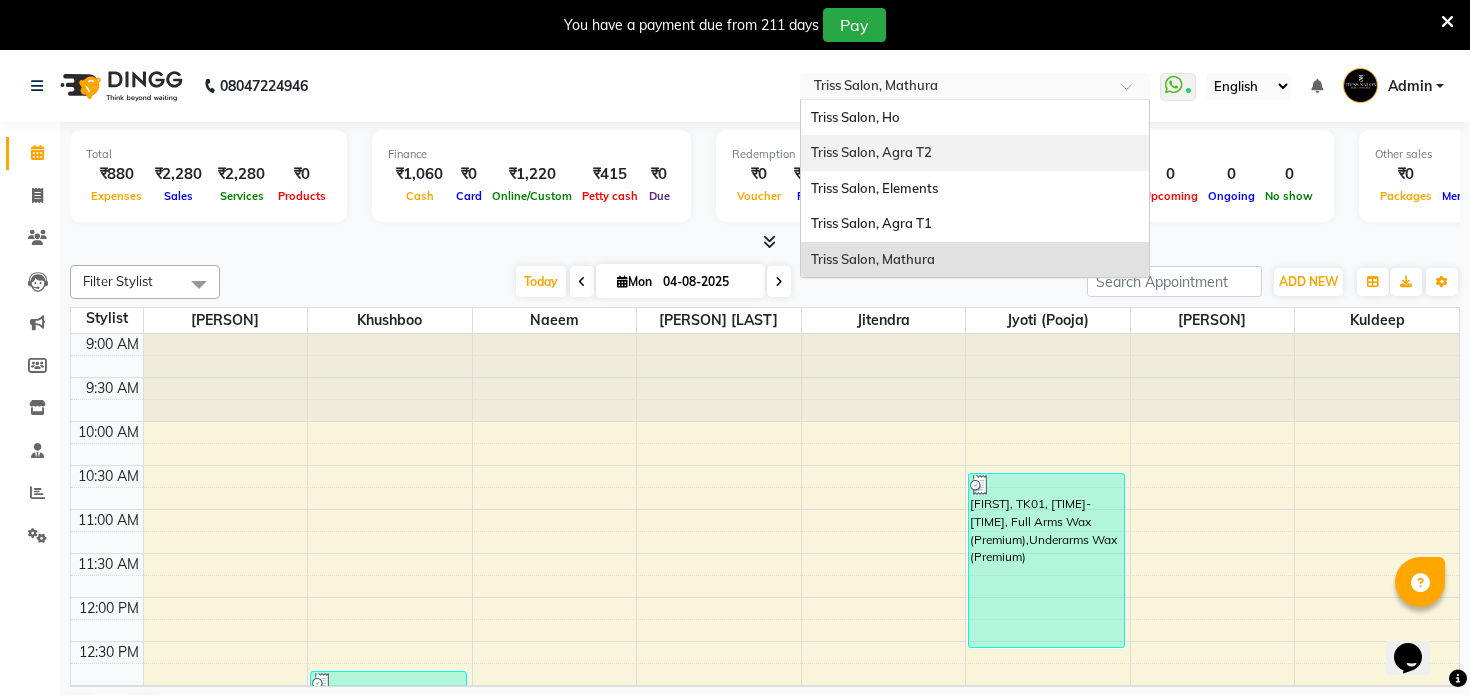 click on "Triss Salon, Agra T2" at bounding box center (871, 152) 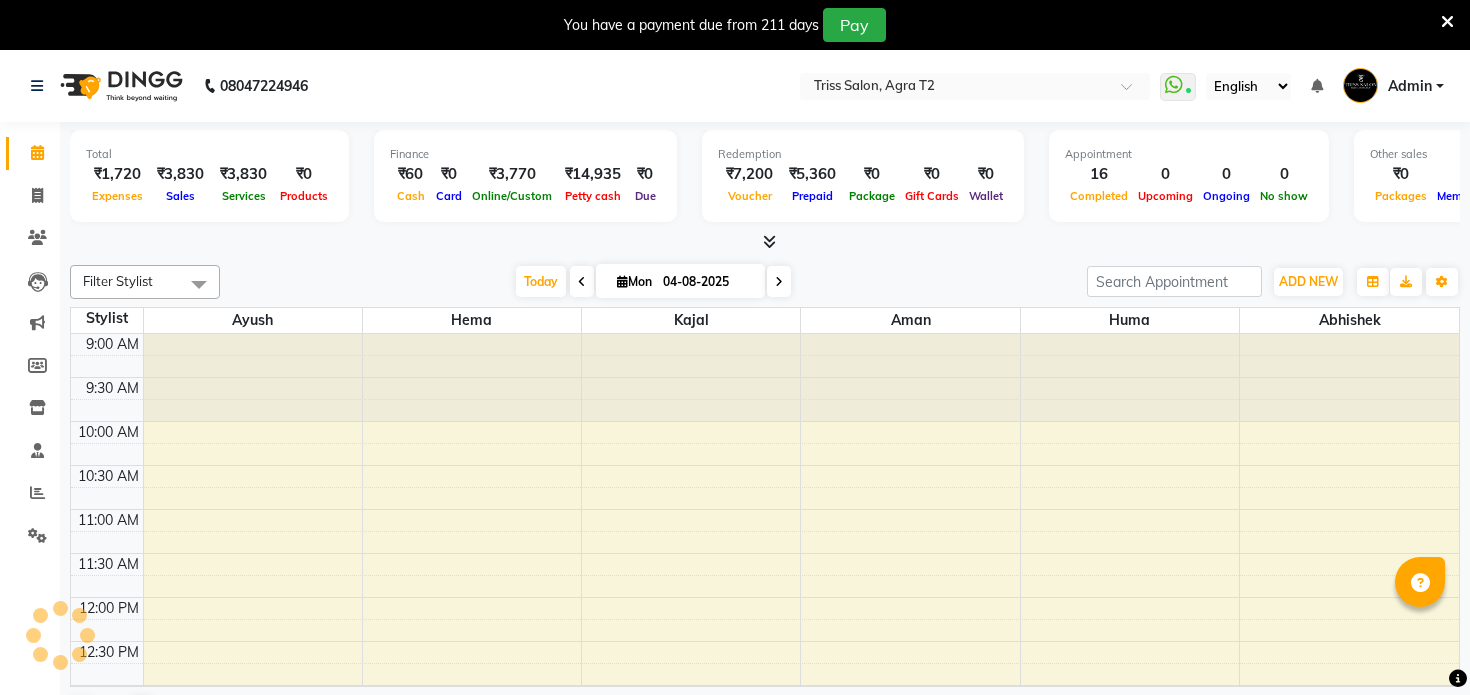scroll, scrollTop: 0, scrollLeft: 0, axis: both 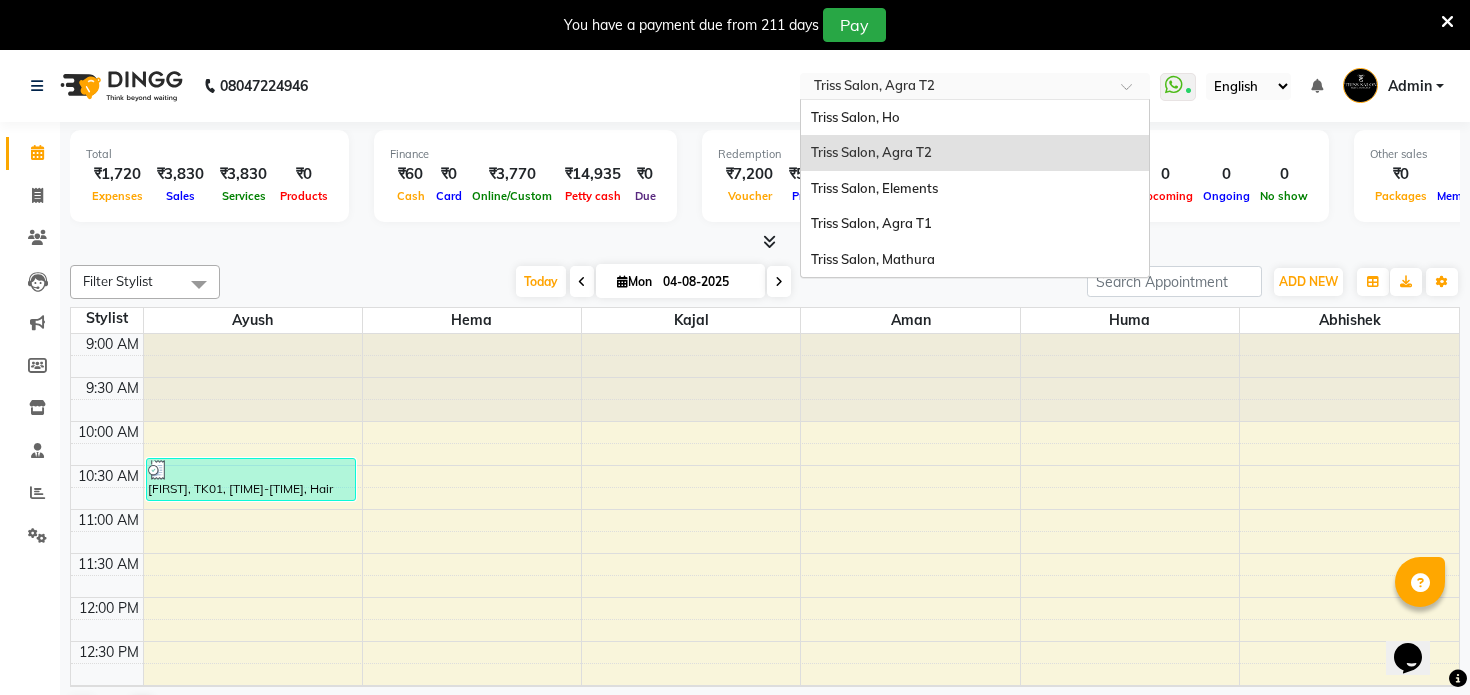 click at bounding box center [955, 88] 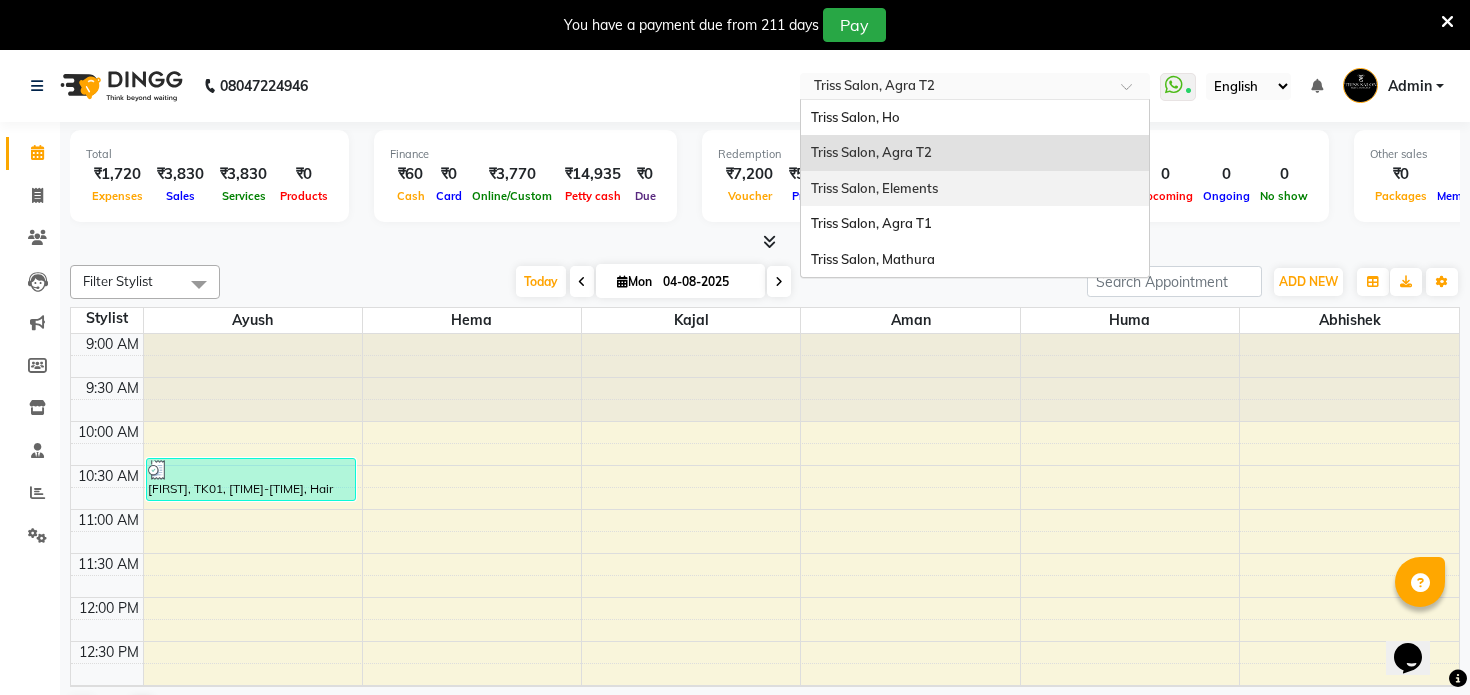 click on "Triss Salon, Elements" at bounding box center [874, 188] 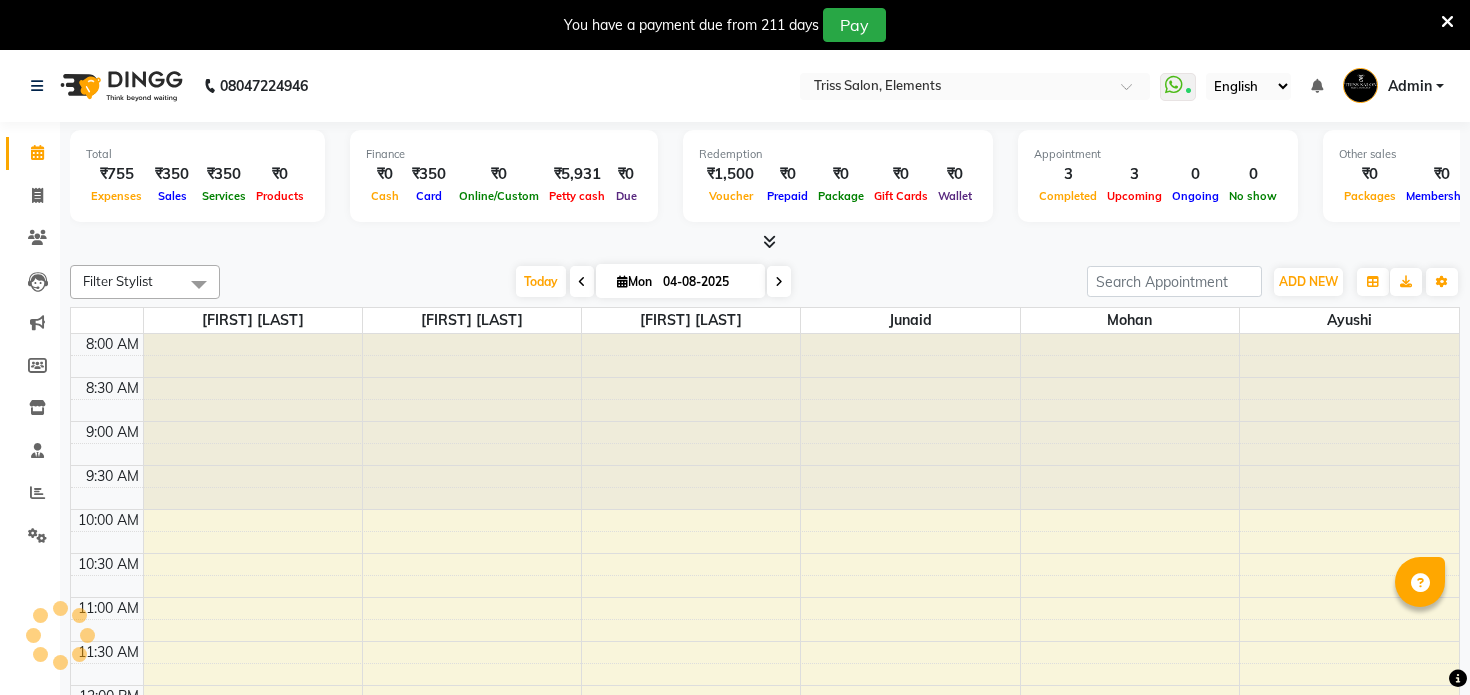 scroll, scrollTop: 0, scrollLeft: 0, axis: both 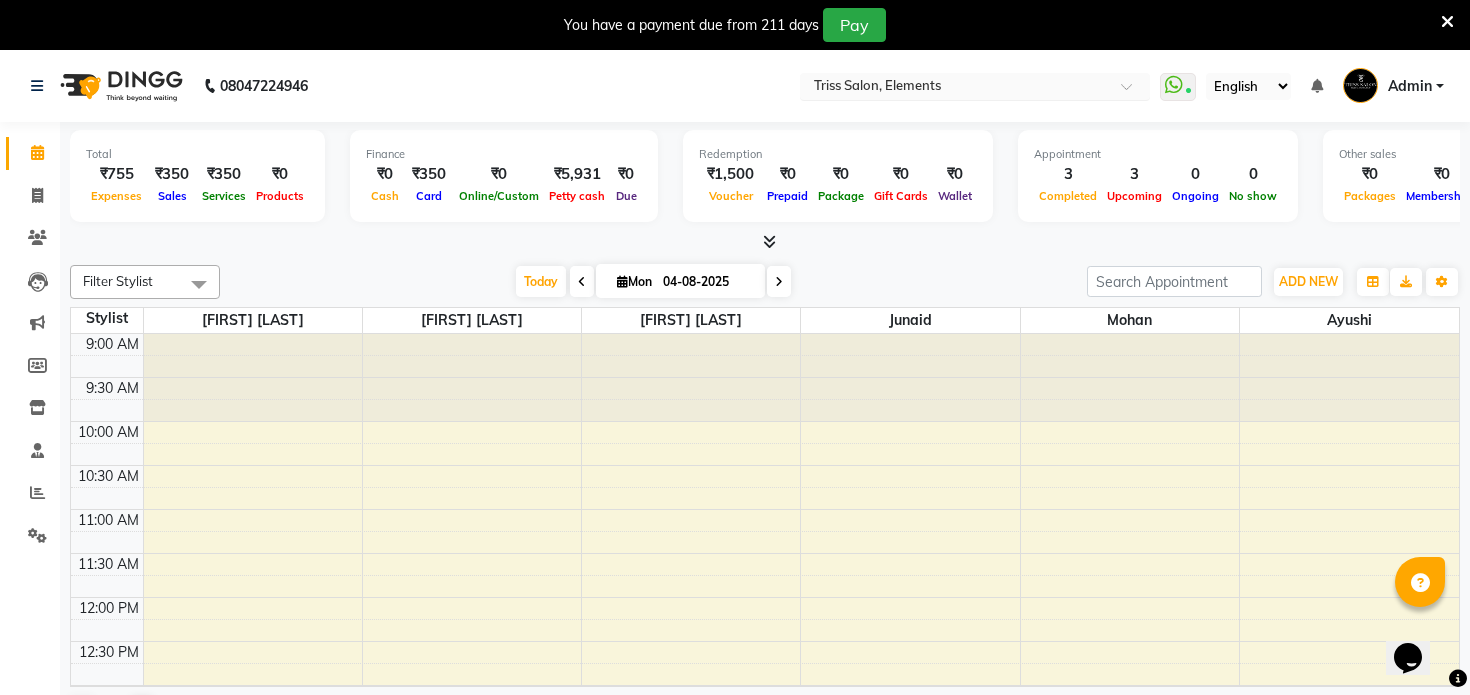 click on "× Triss Salon, Elements" at bounding box center (877, 86) 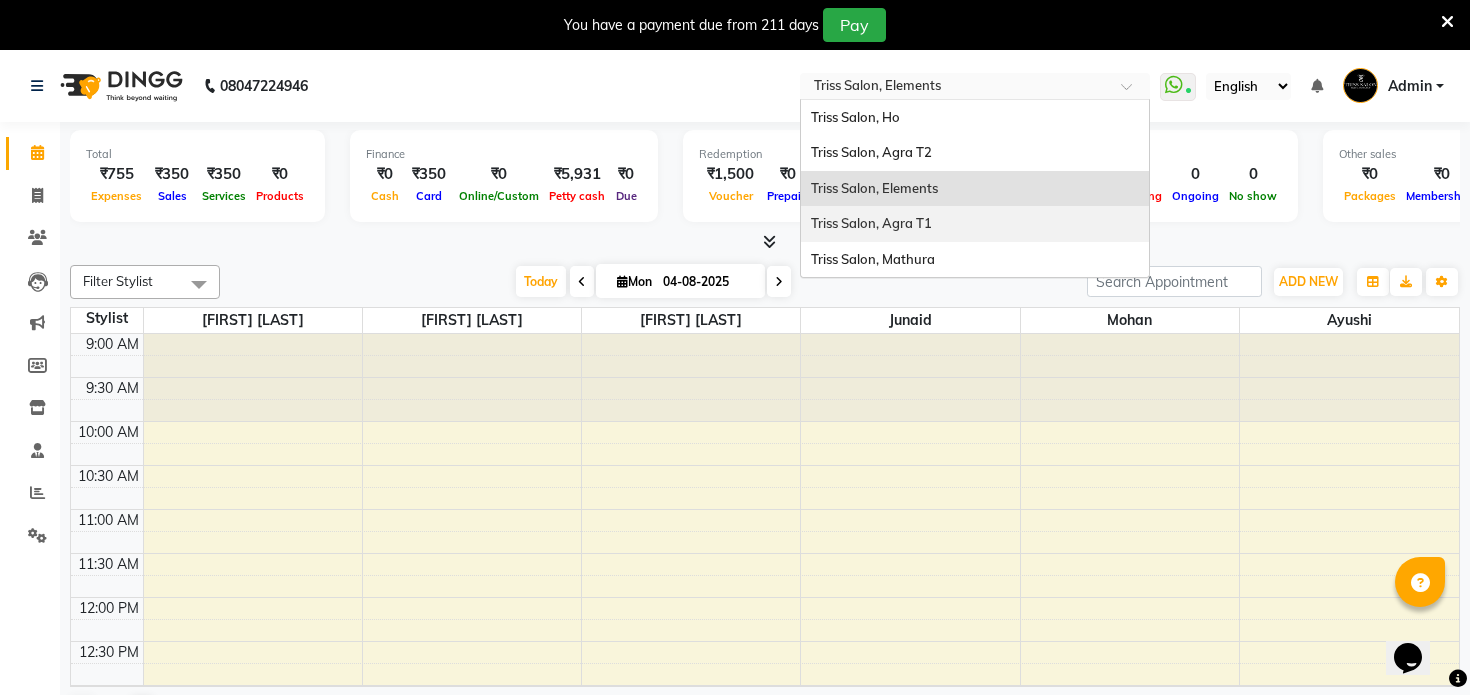 click on "Triss Salon, Agra T1" at bounding box center [871, 223] 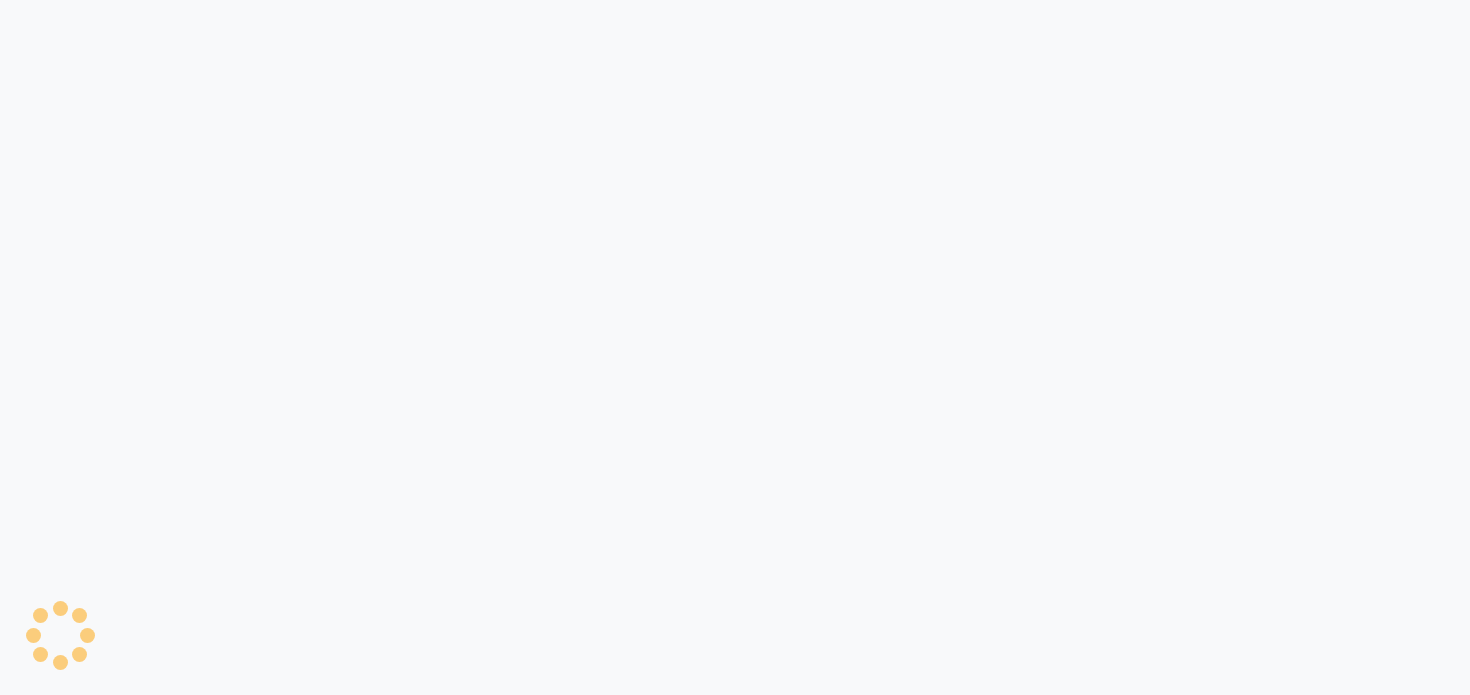 scroll, scrollTop: 0, scrollLeft: 0, axis: both 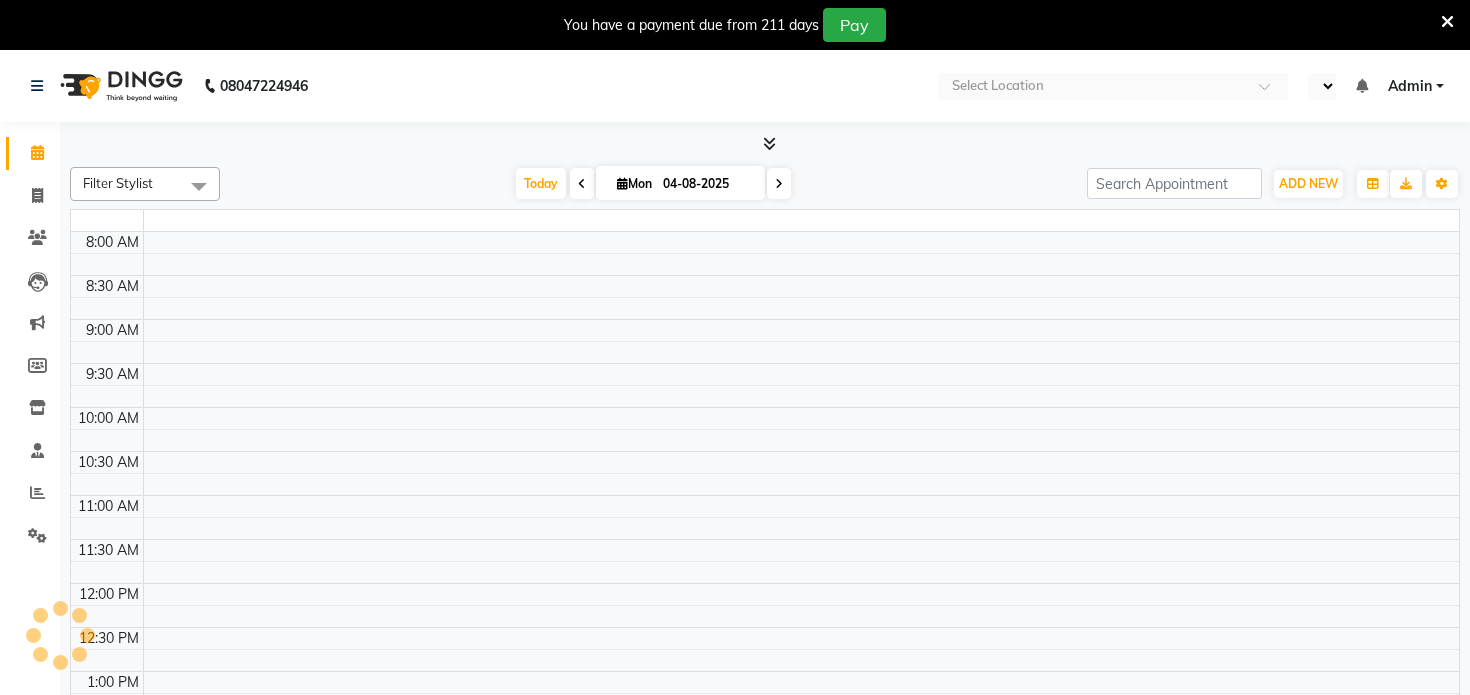 select on "en" 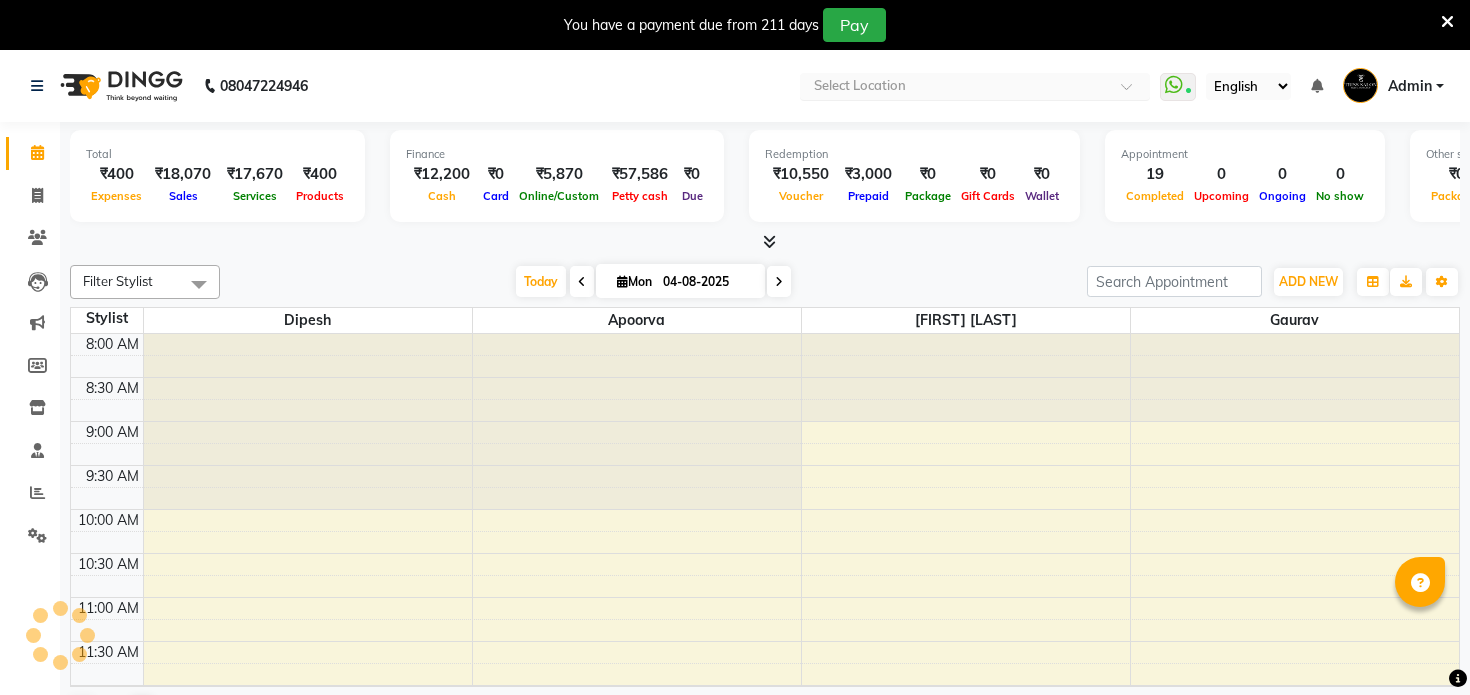 scroll, scrollTop: 0, scrollLeft: 0, axis: both 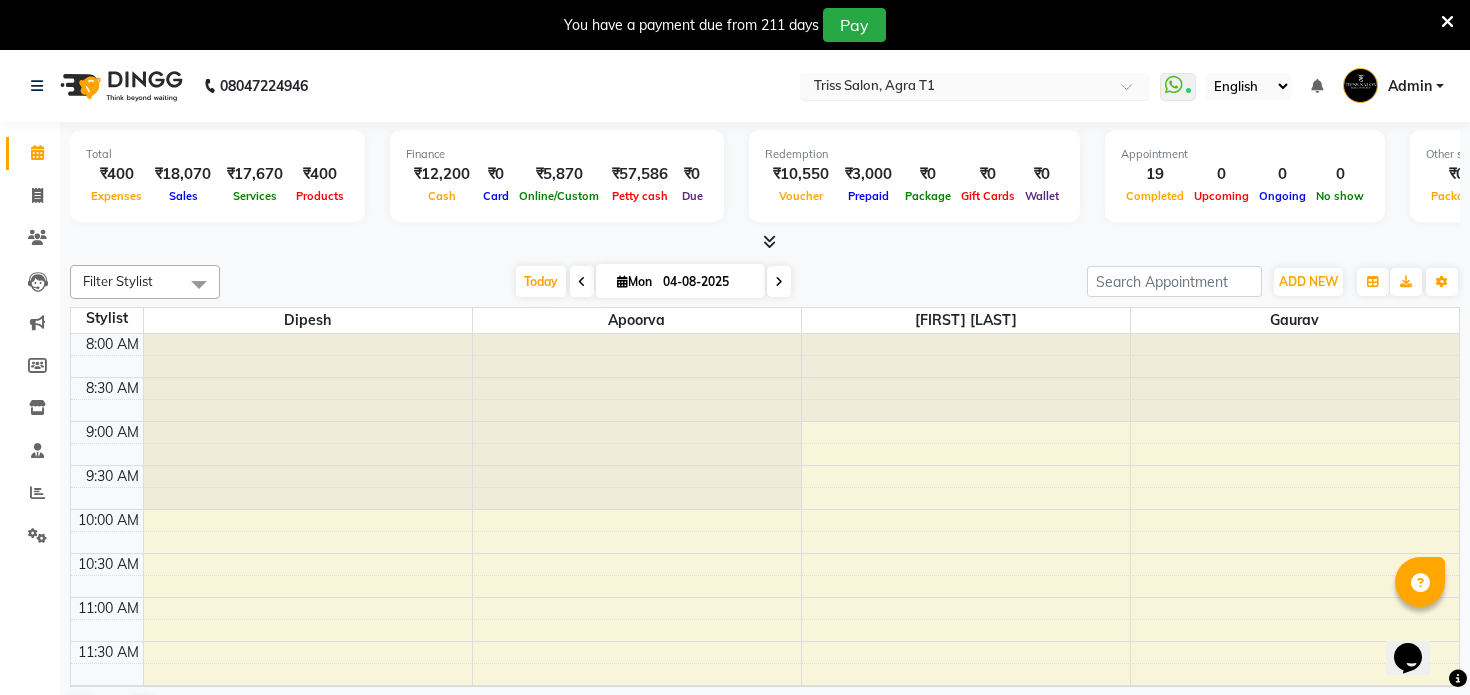 click at bounding box center (955, 88) 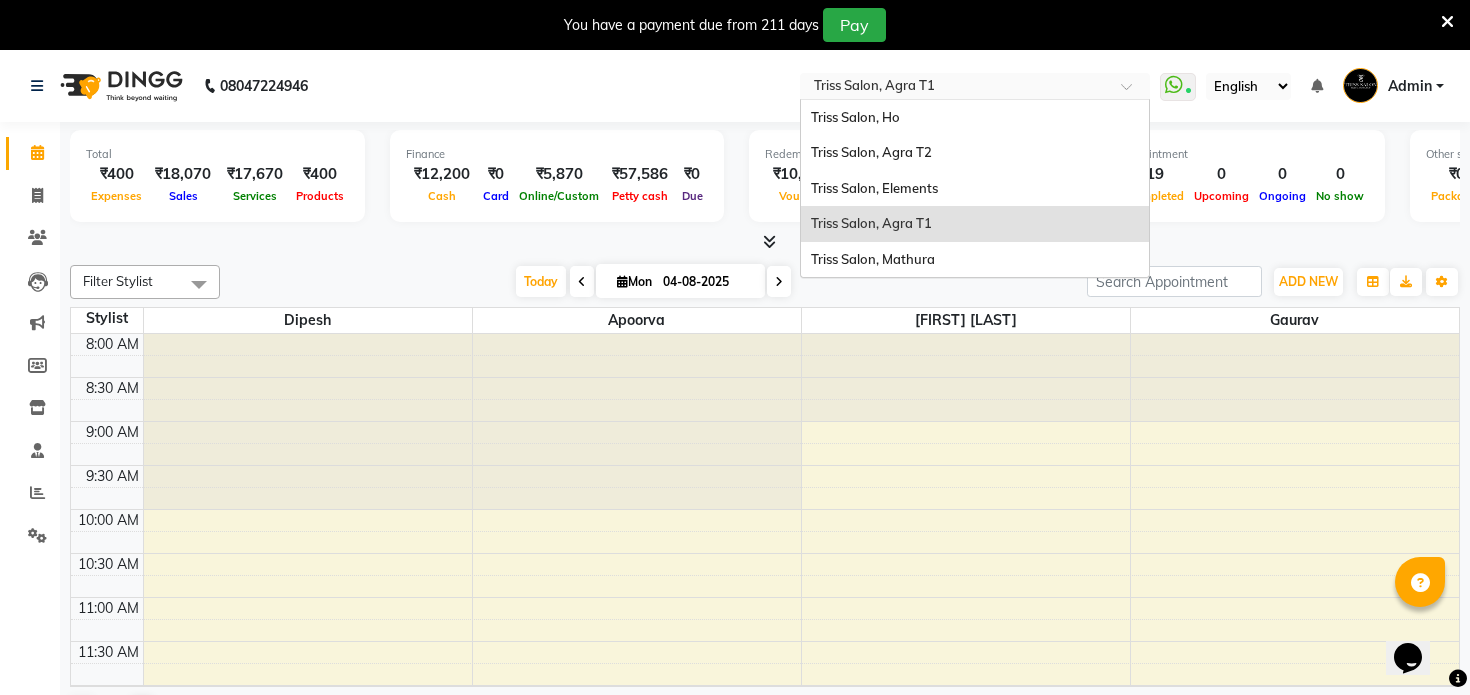 click at bounding box center (955, 88) 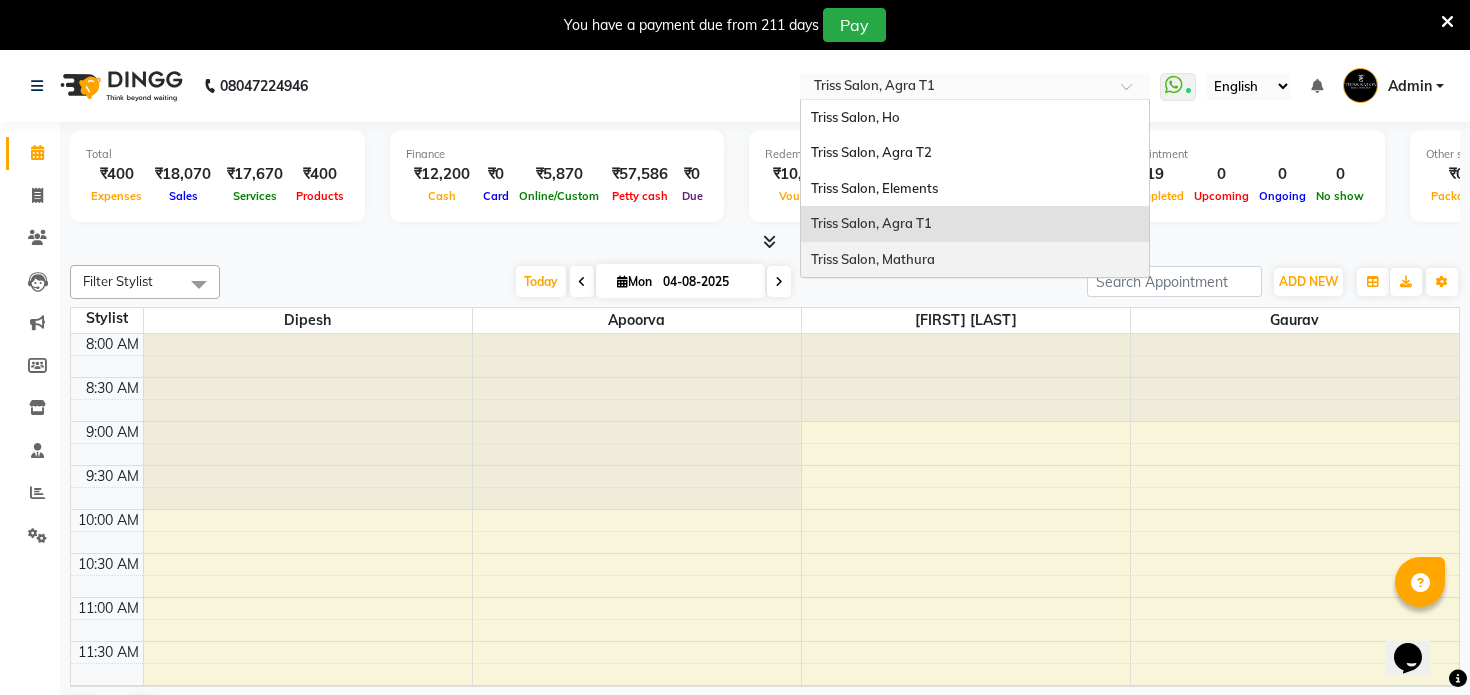 click on "Triss Salon, Mathura" at bounding box center (873, 259) 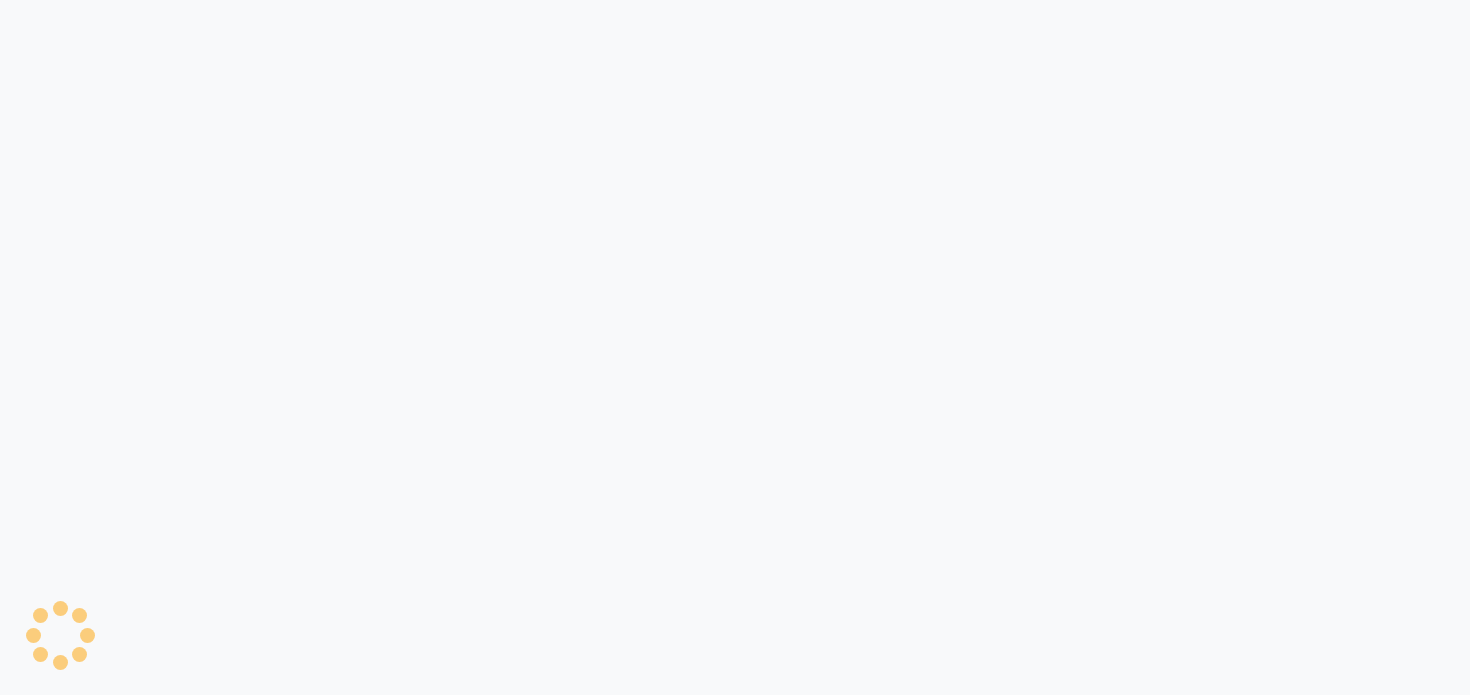 scroll, scrollTop: 0, scrollLeft: 0, axis: both 